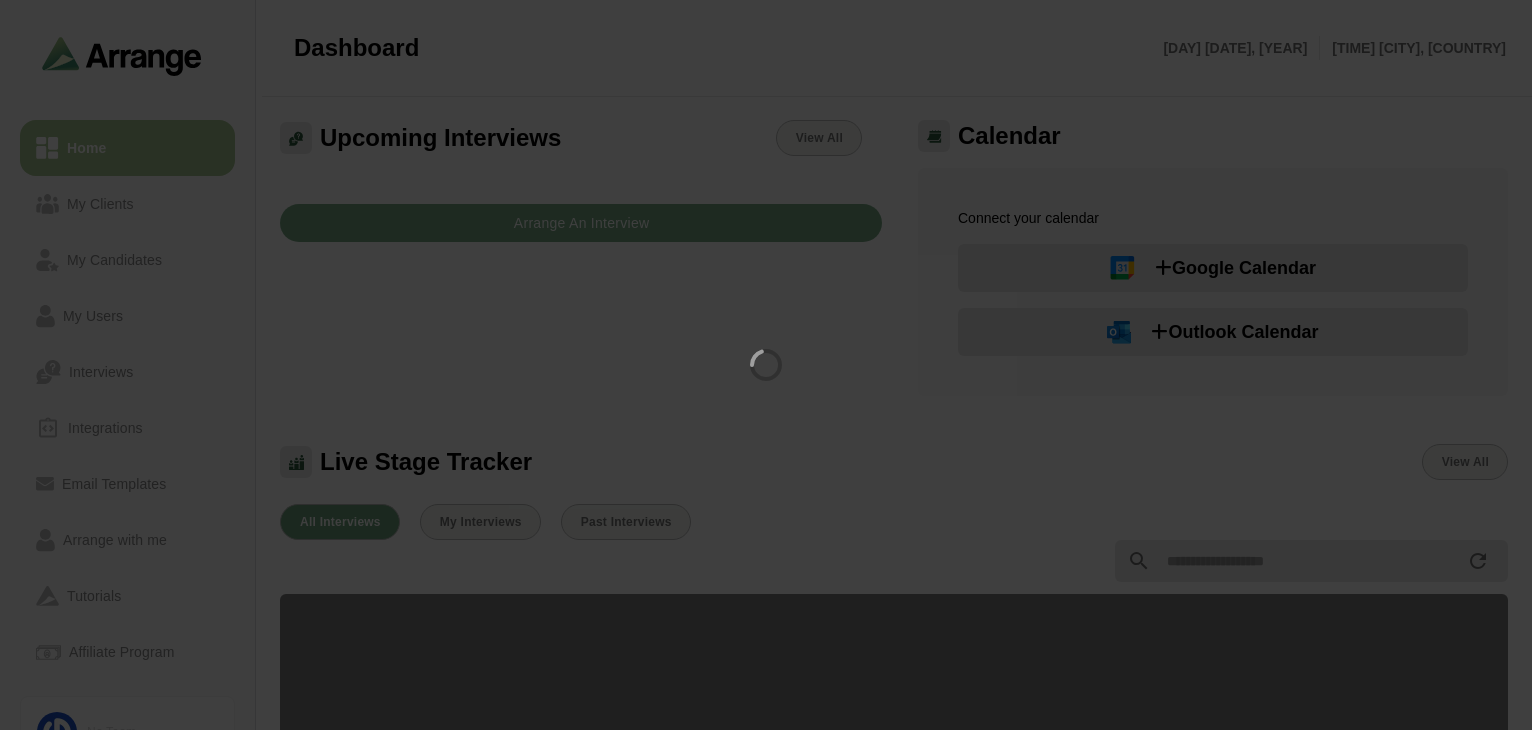 scroll, scrollTop: 0, scrollLeft: 0, axis: both 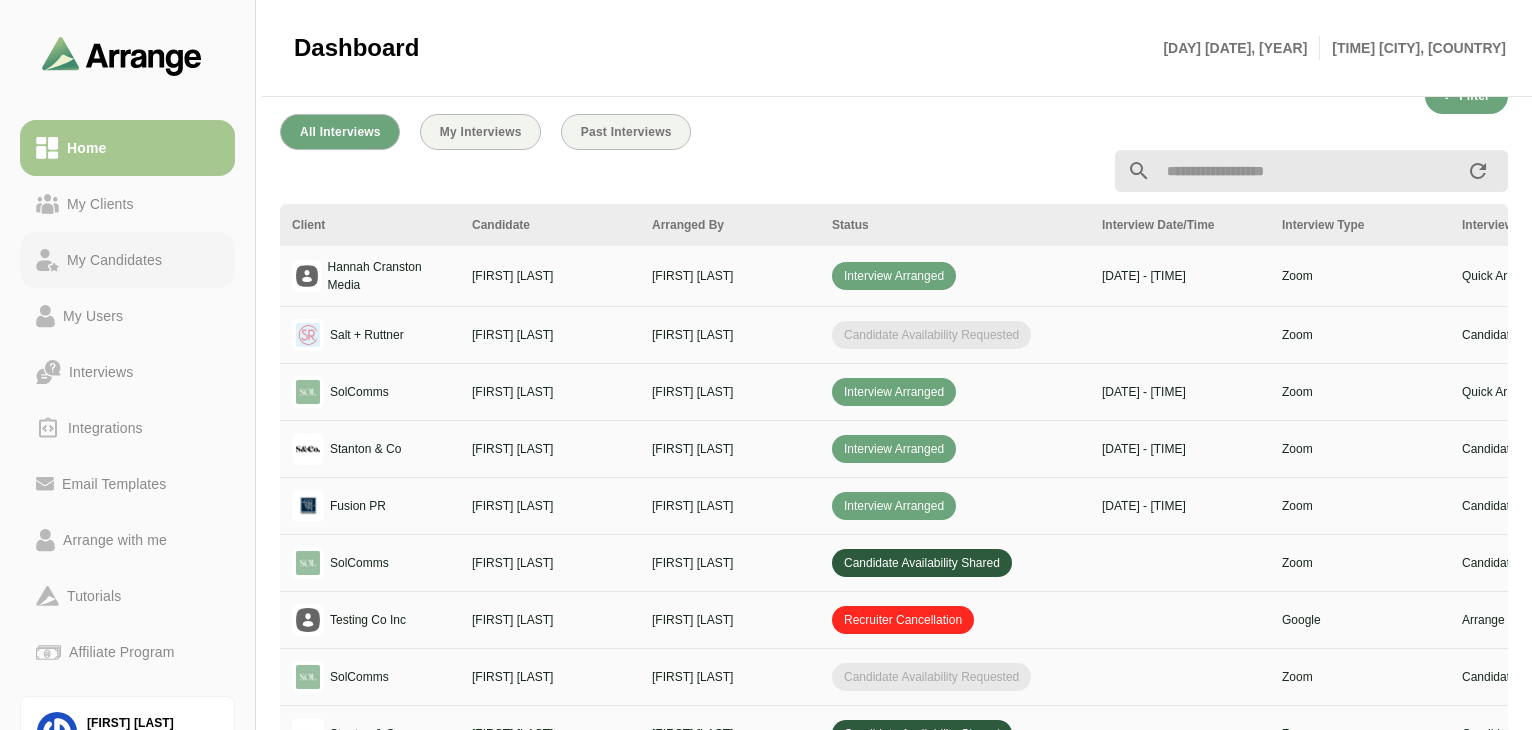 click on "My Candidates" at bounding box center [114, 260] 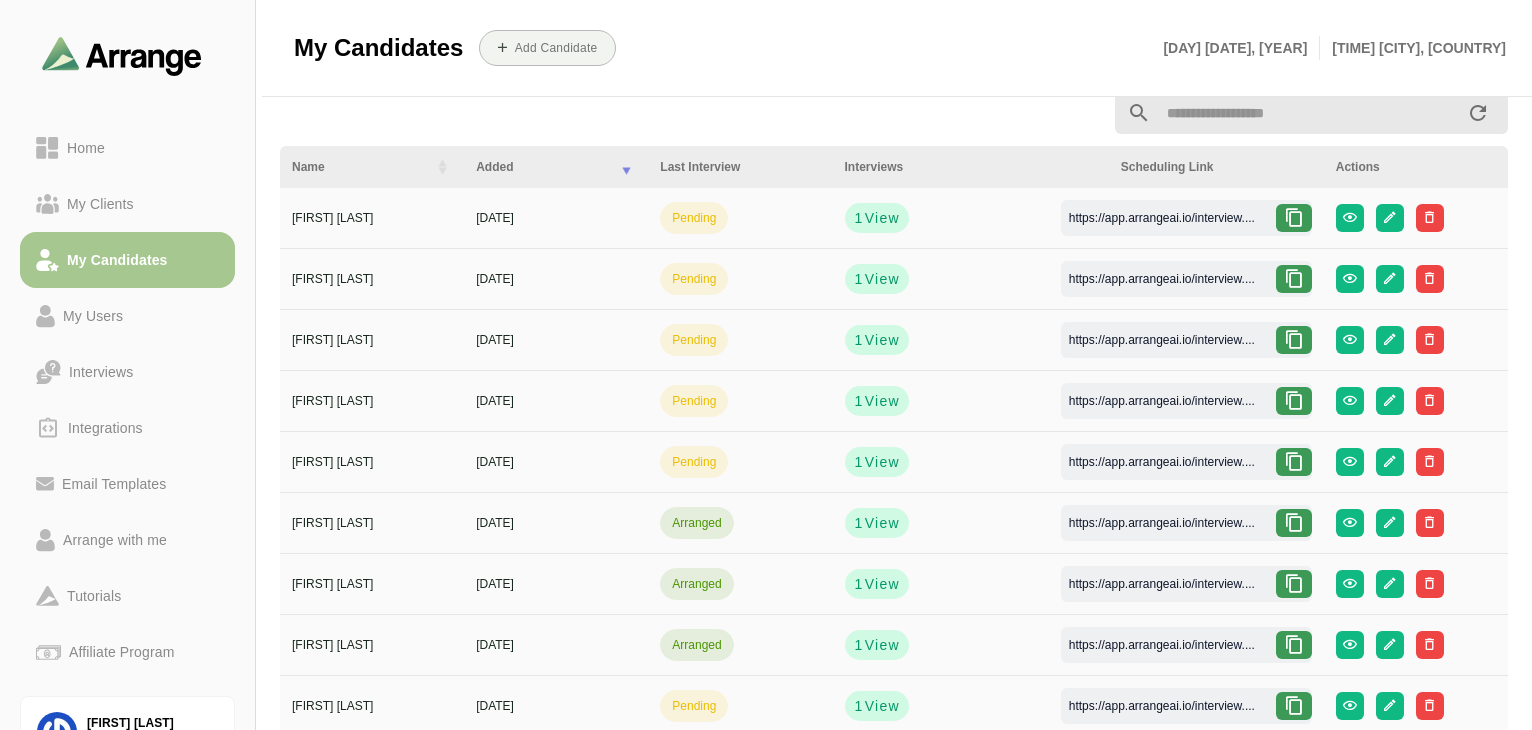 scroll, scrollTop: 0, scrollLeft: 0, axis: both 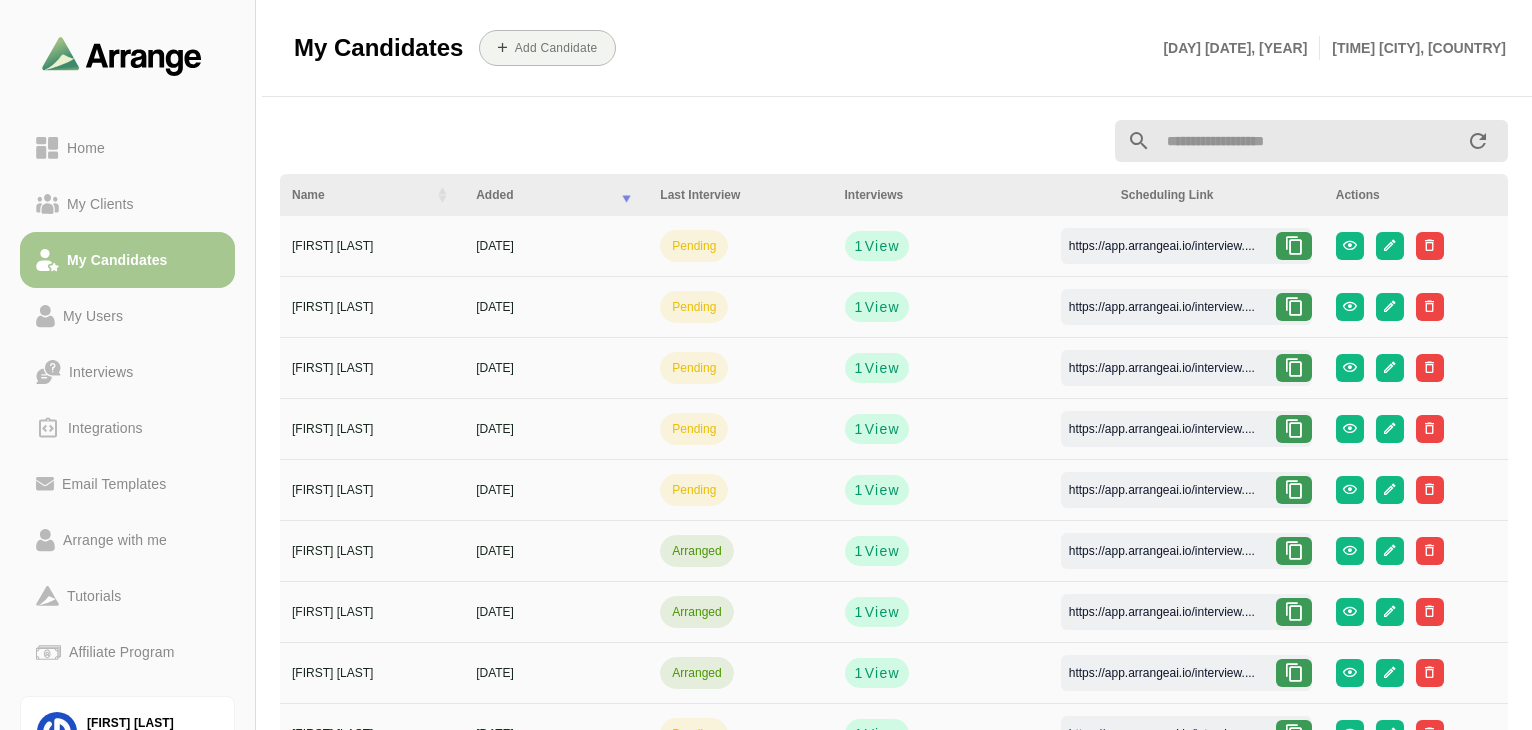 click 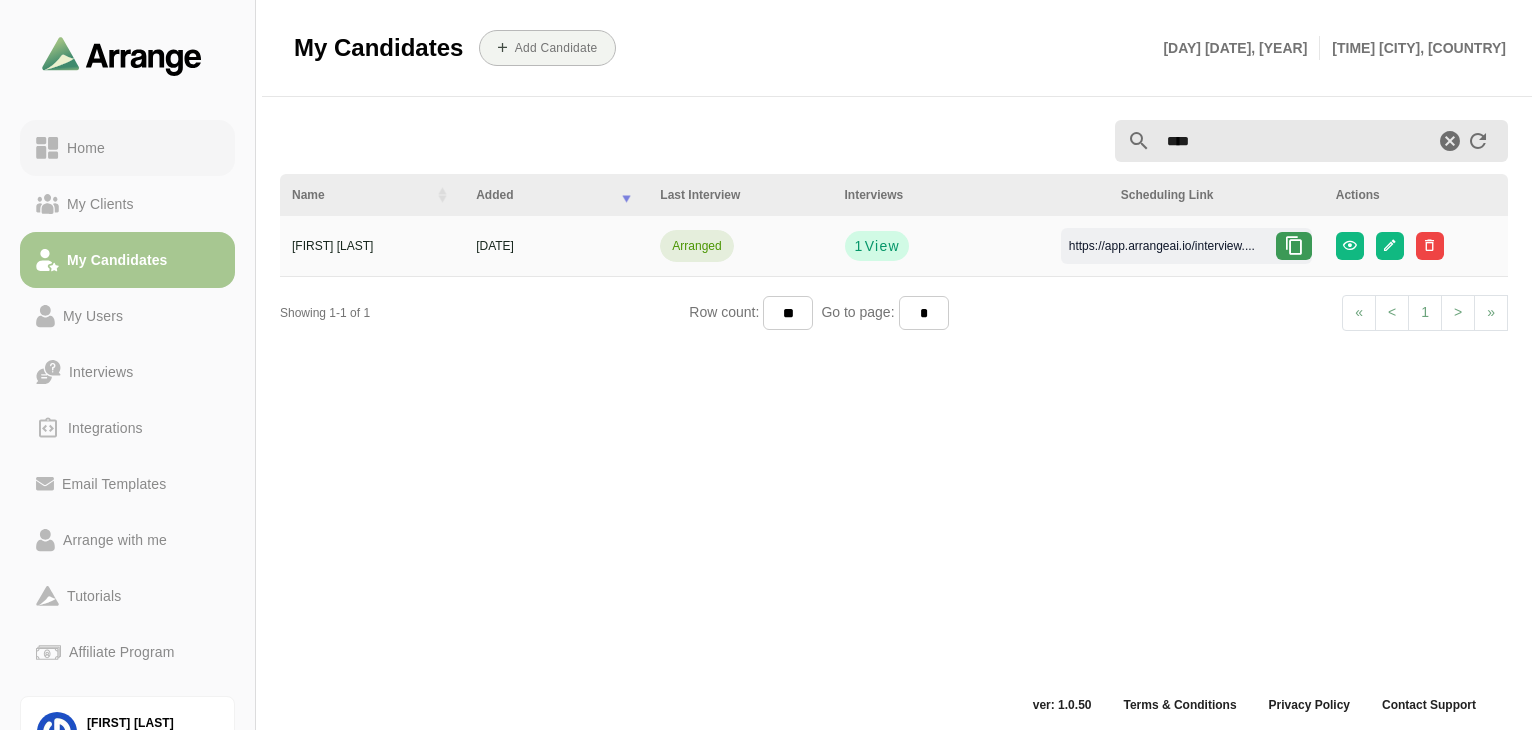 type on "****" 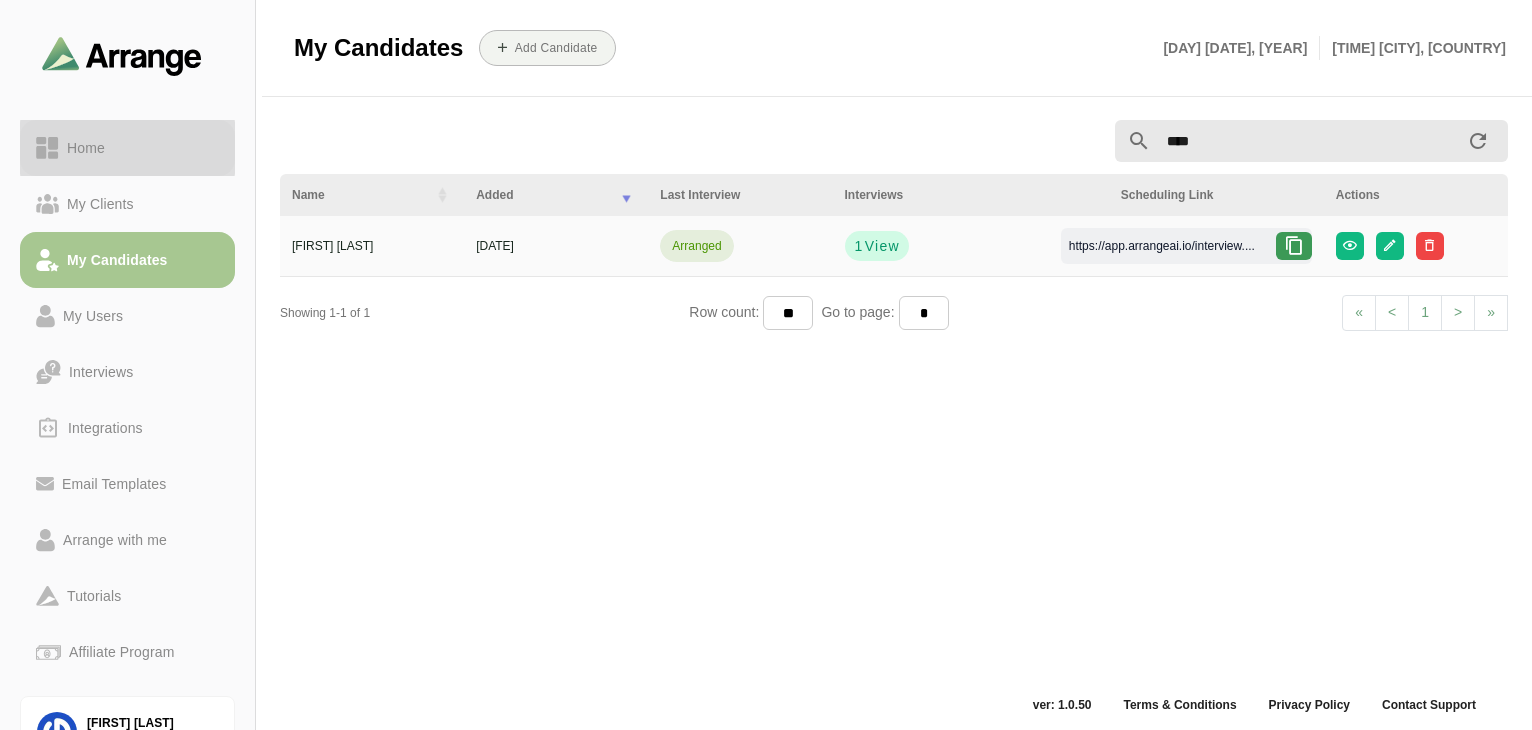 click on "Home" 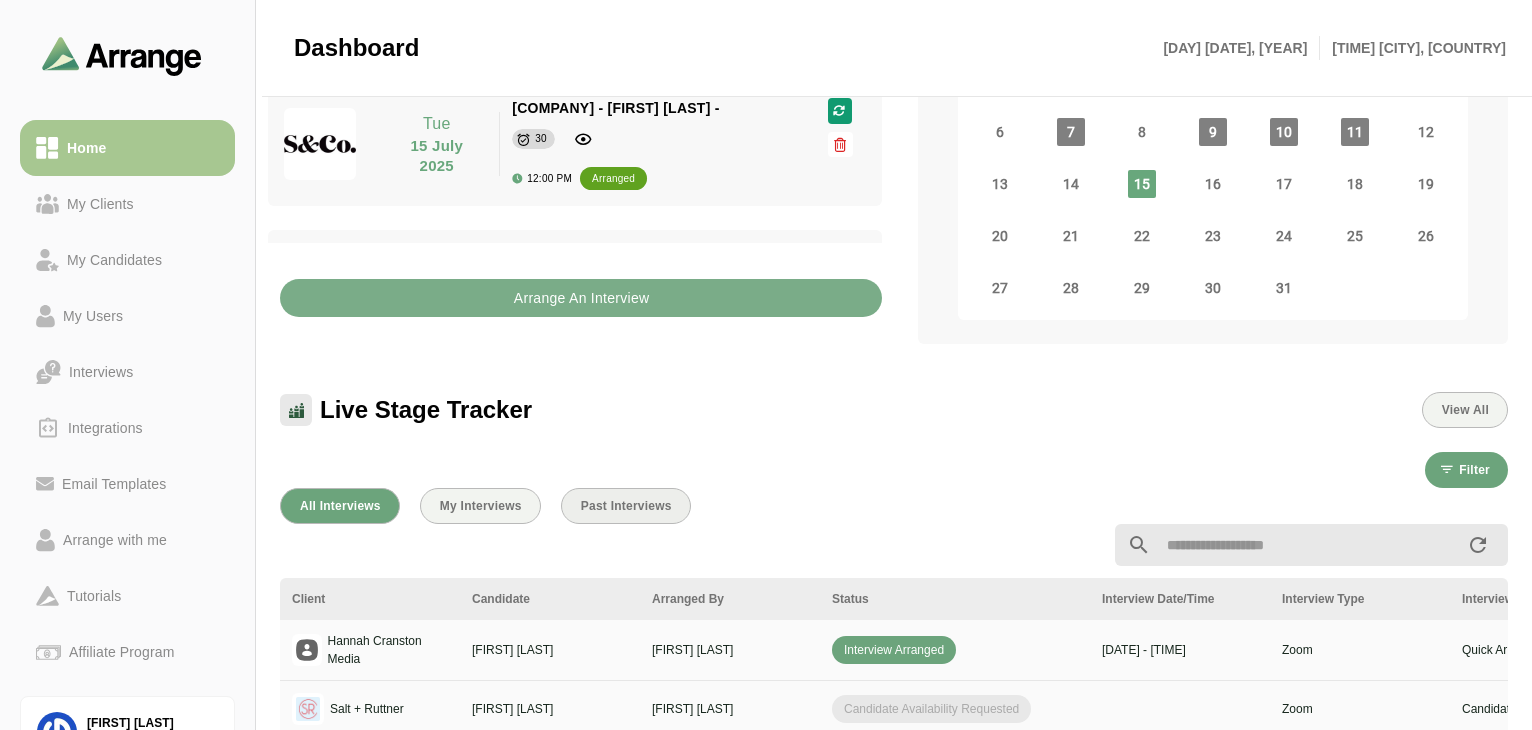 click on "Past Interviews" 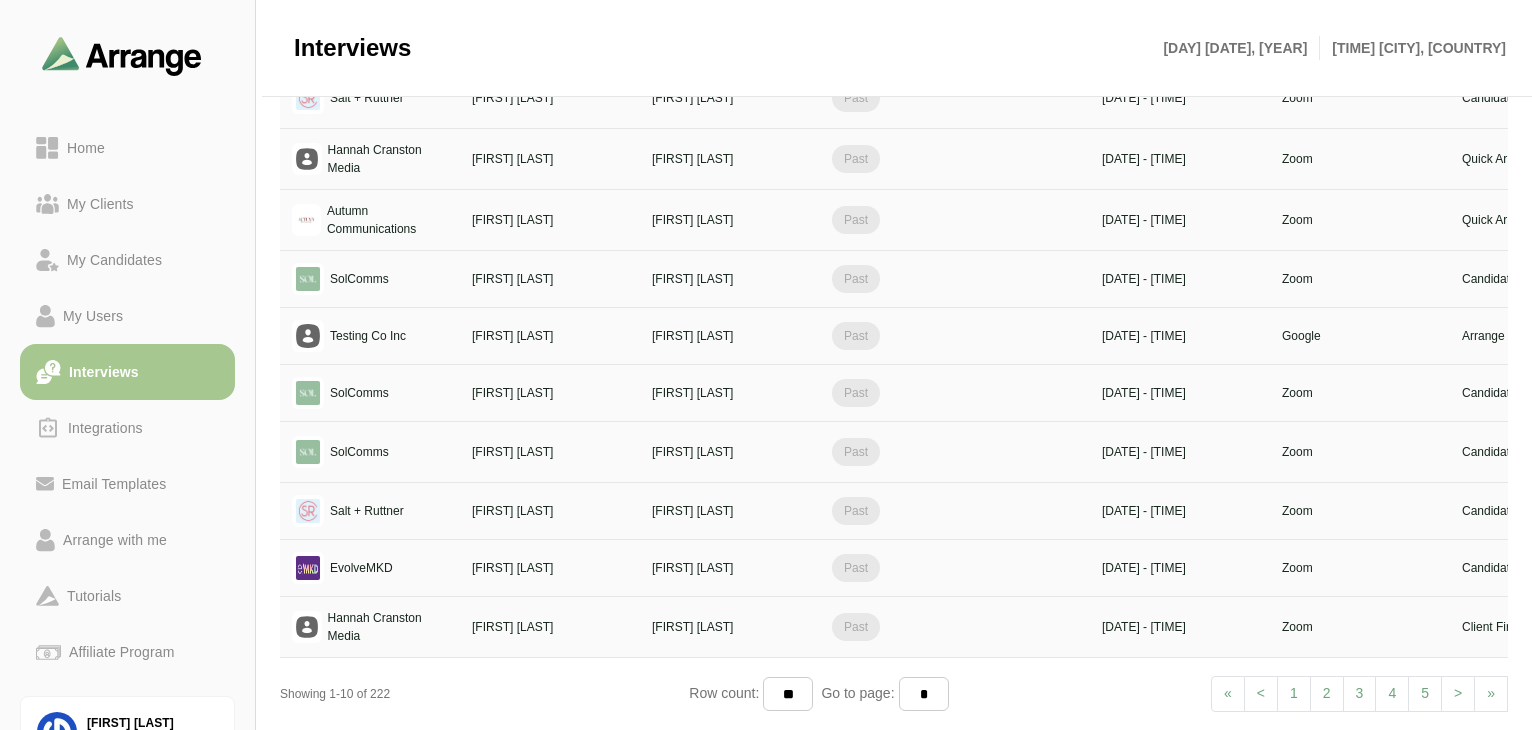 scroll, scrollTop: 239, scrollLeft: 0, axis: vertical 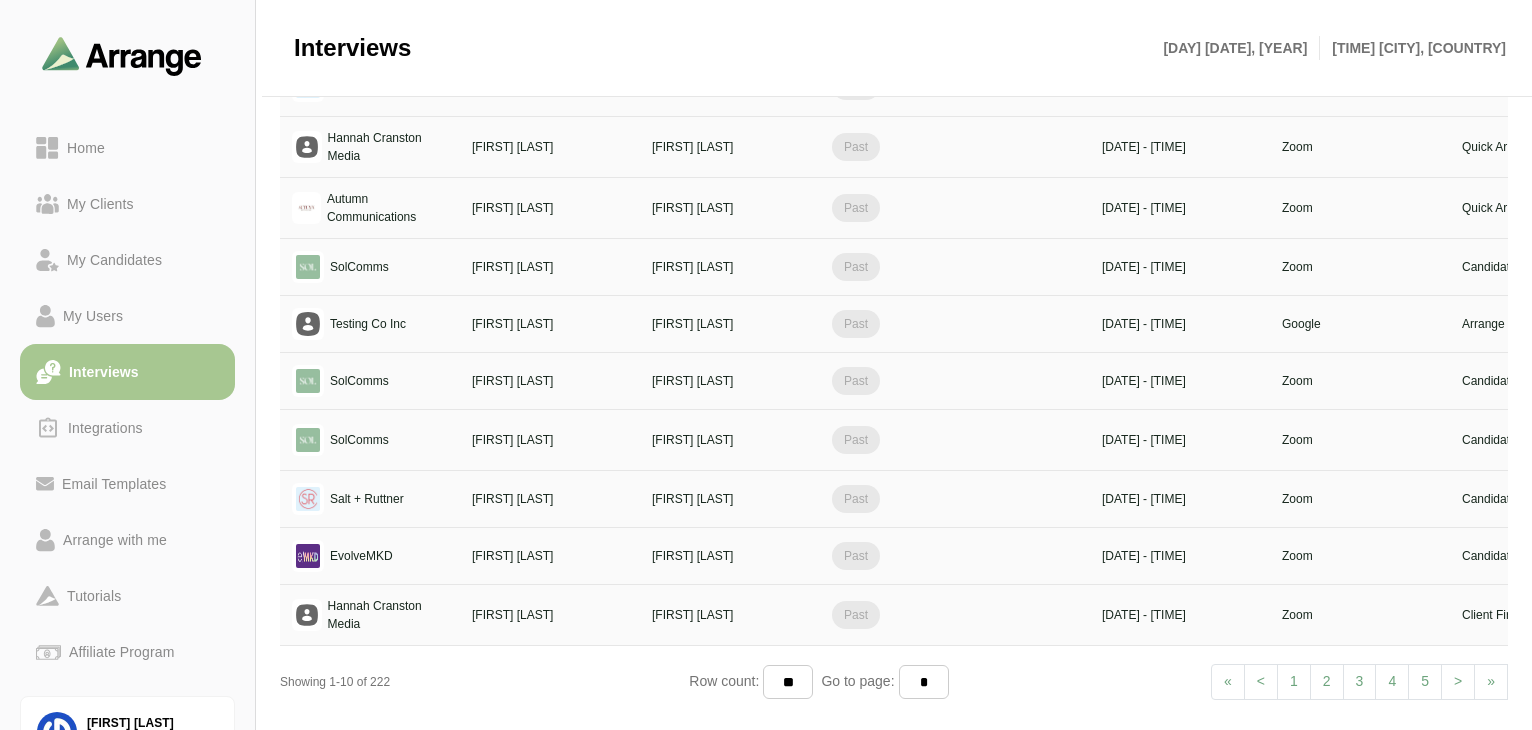 click on "2" at bounding box center [1327, 682] 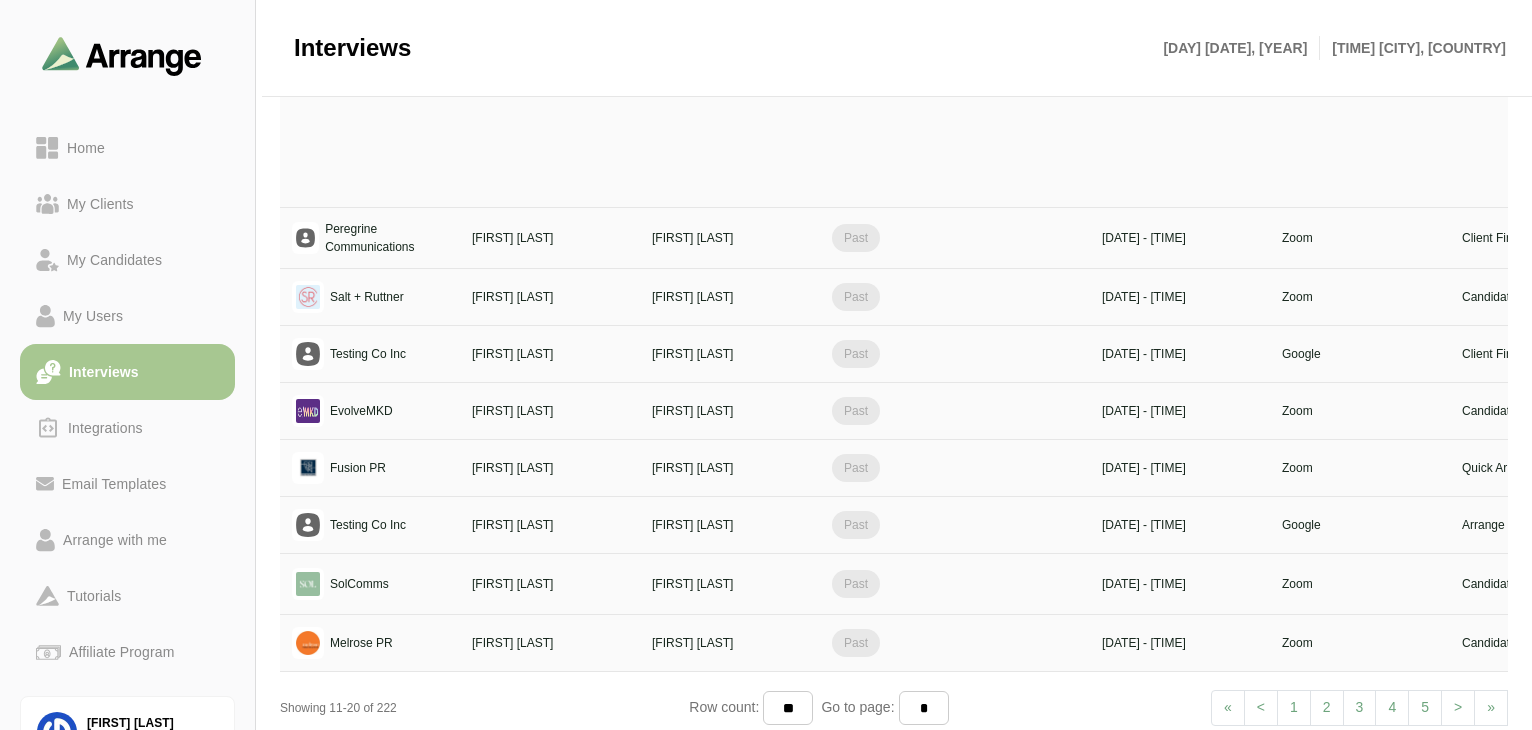scroll, scrollTop: 415, scrollLeft: 0, axis: vertical 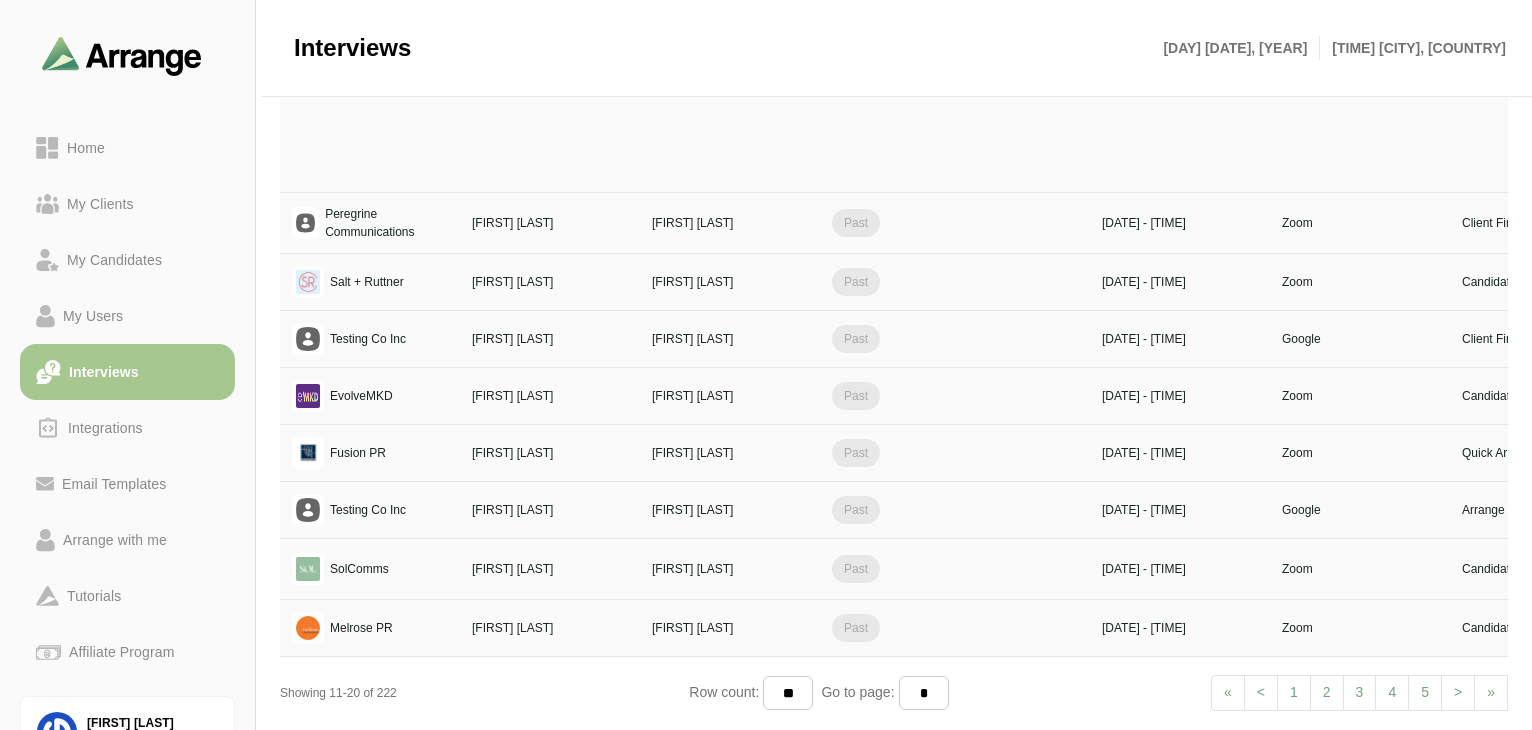 click on "3" at bounding box center (1360, 693) 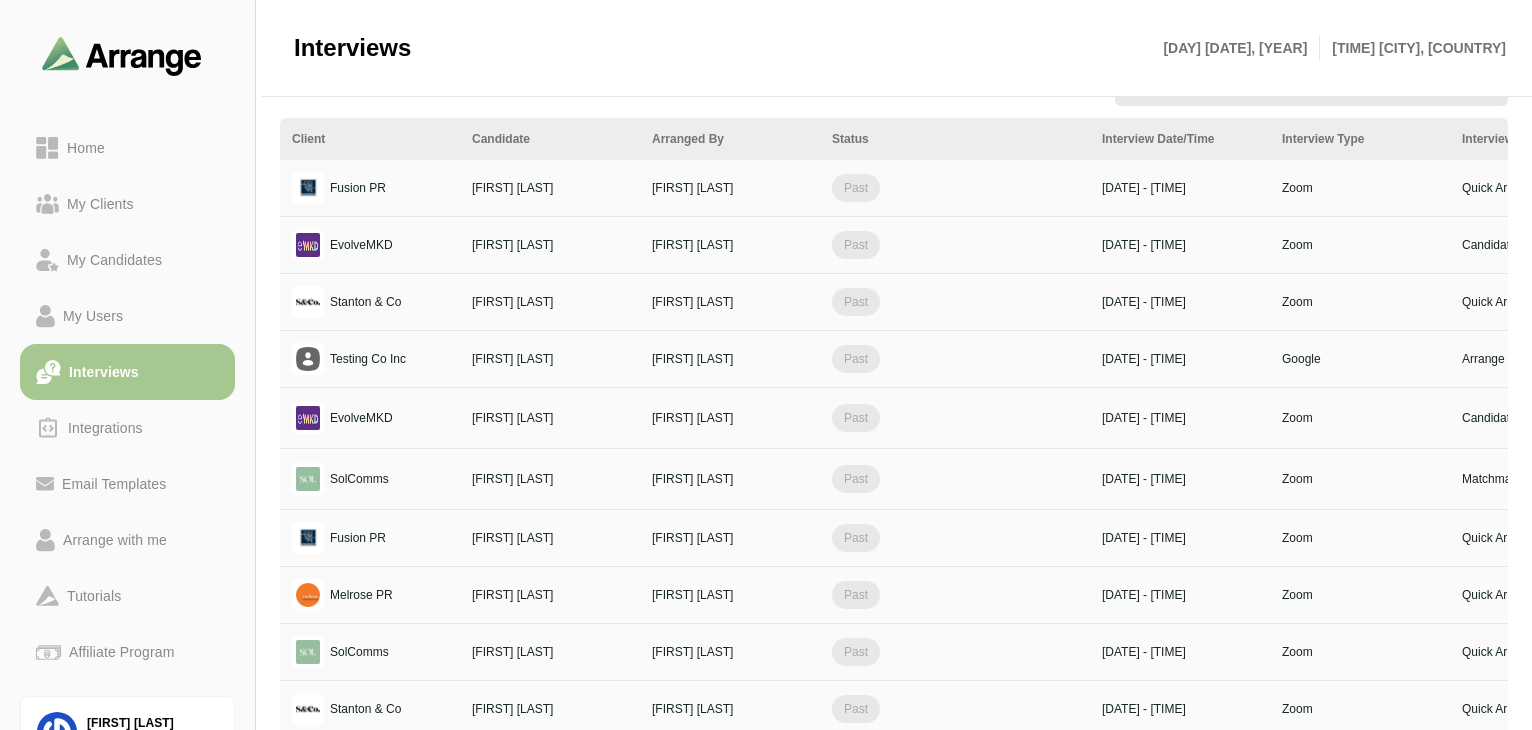 scroll, scrollTop: 0, scrollLeft: 0, axis: both 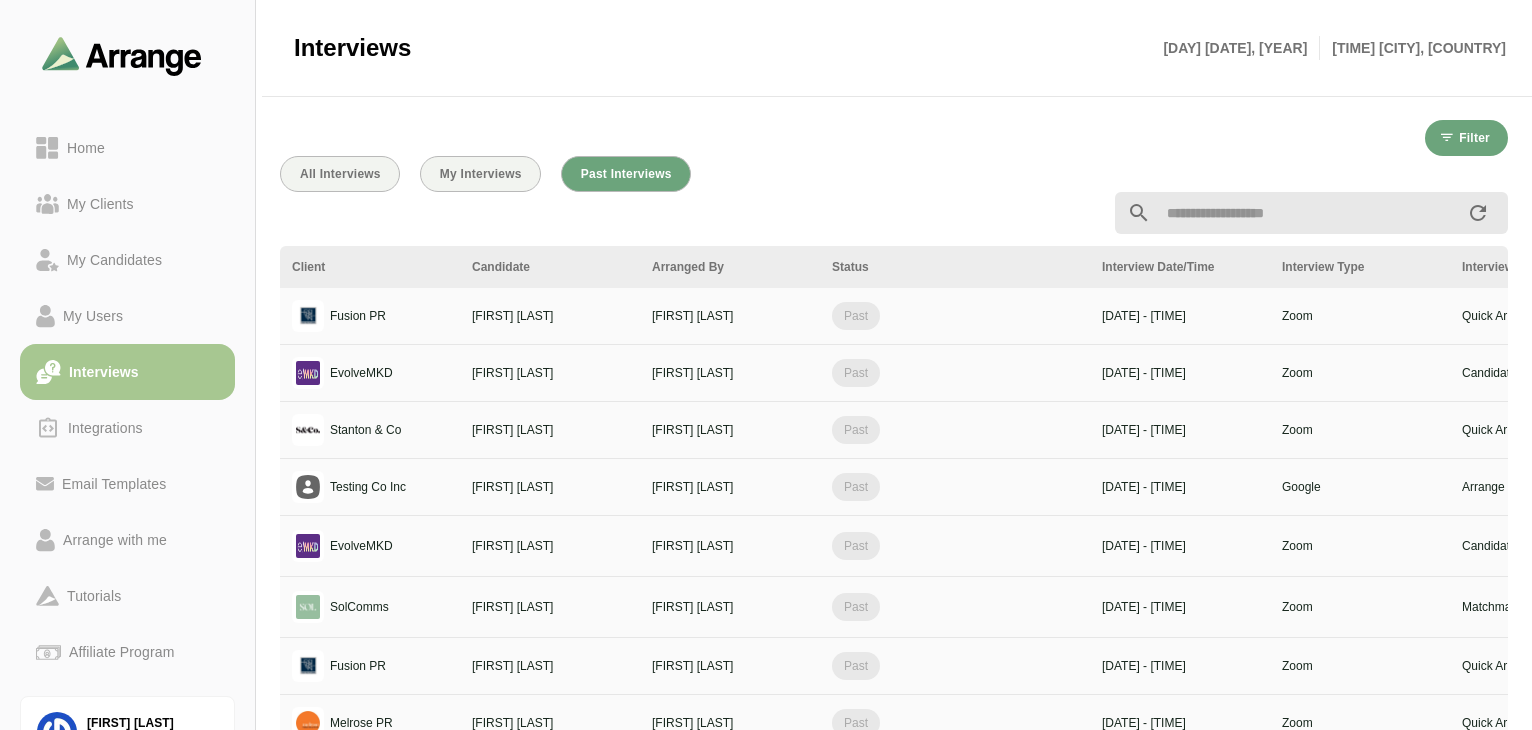 click 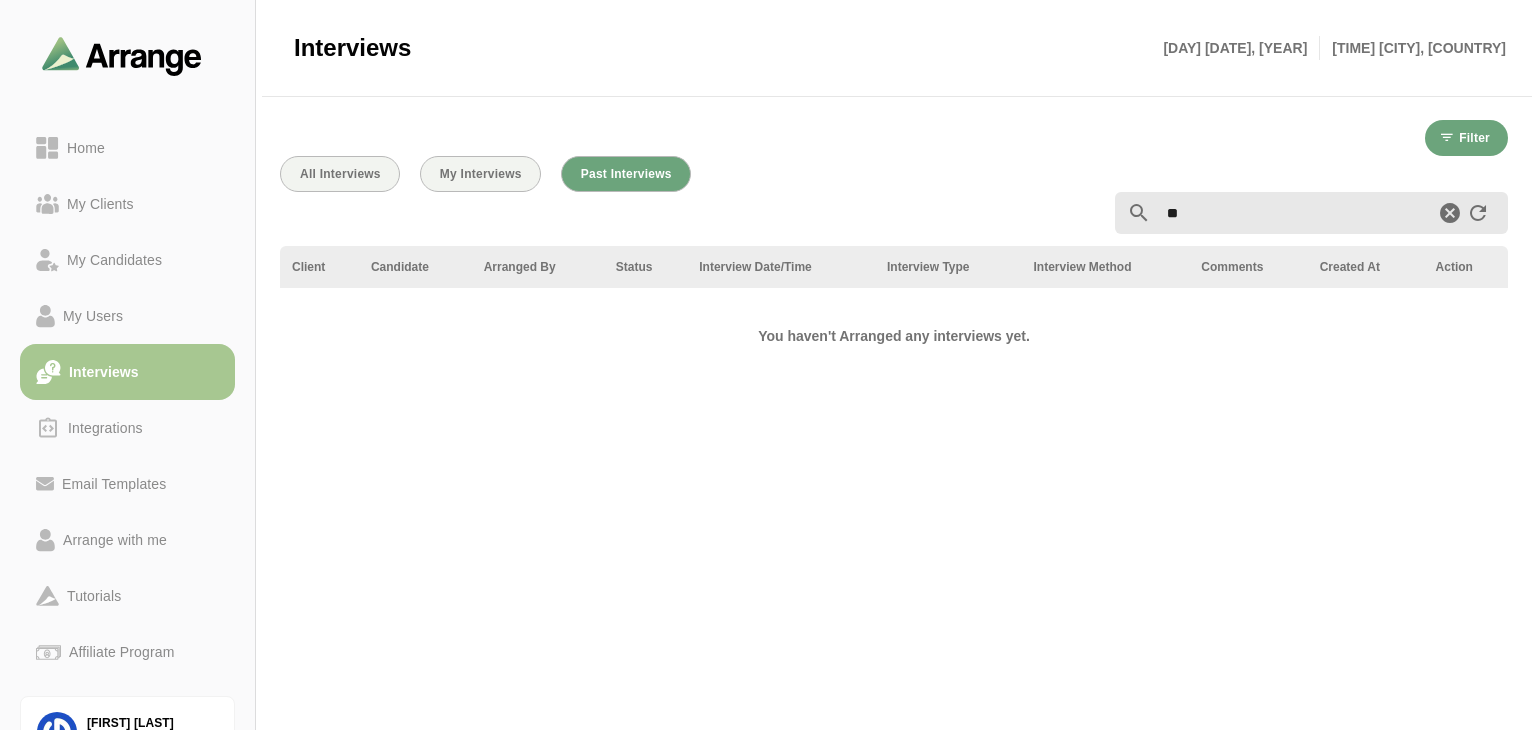type on "*" 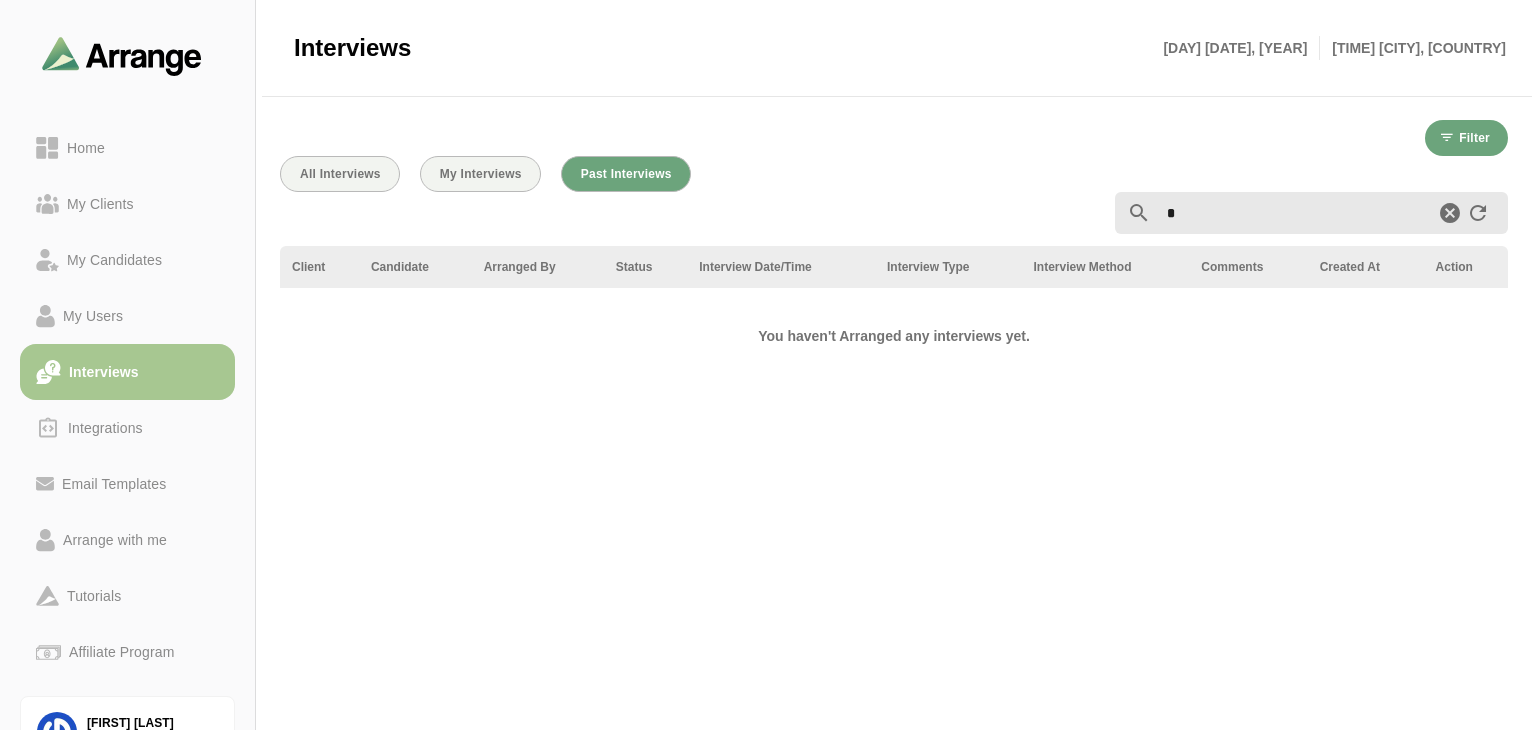 type 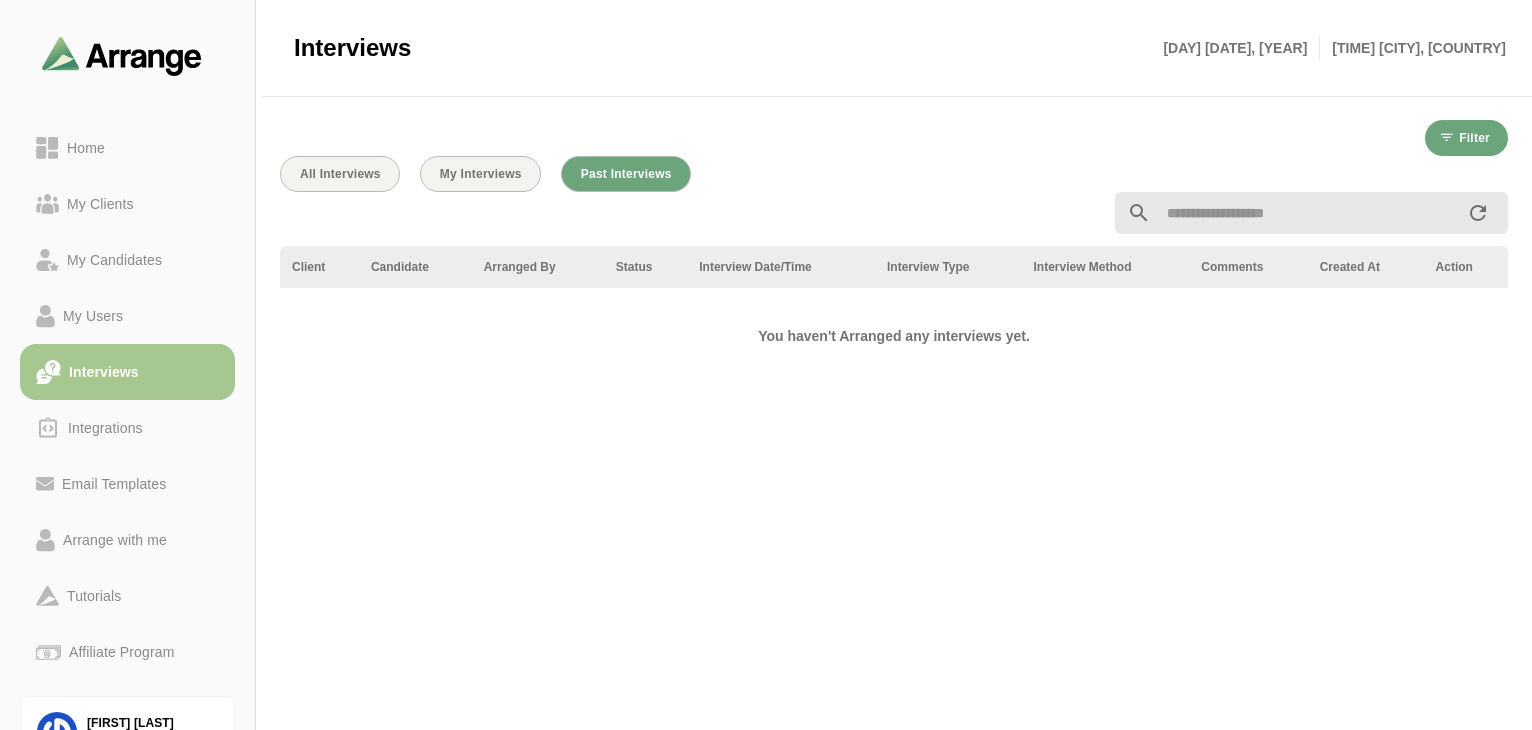 select on "*" 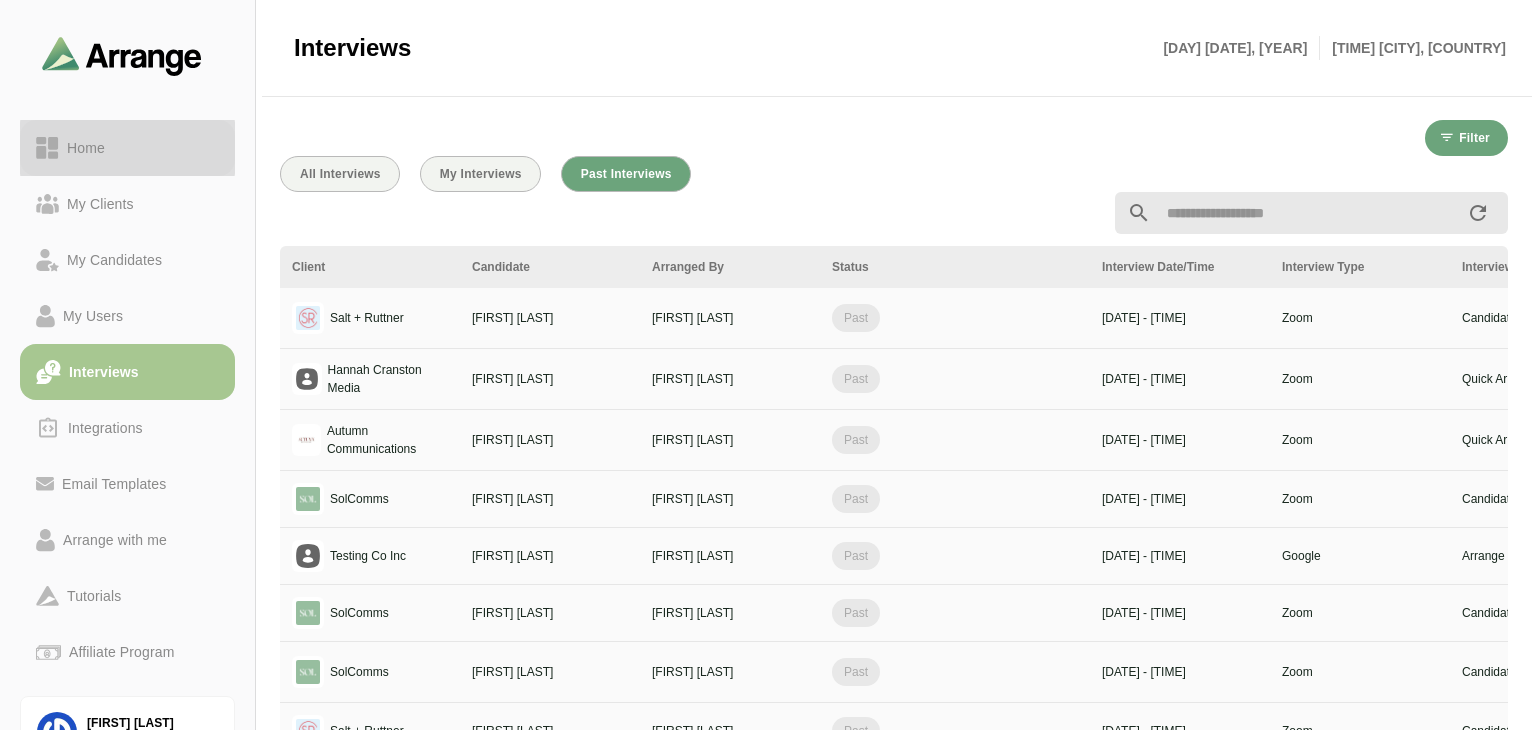 click on "Home" at bounding box center (86, 148) 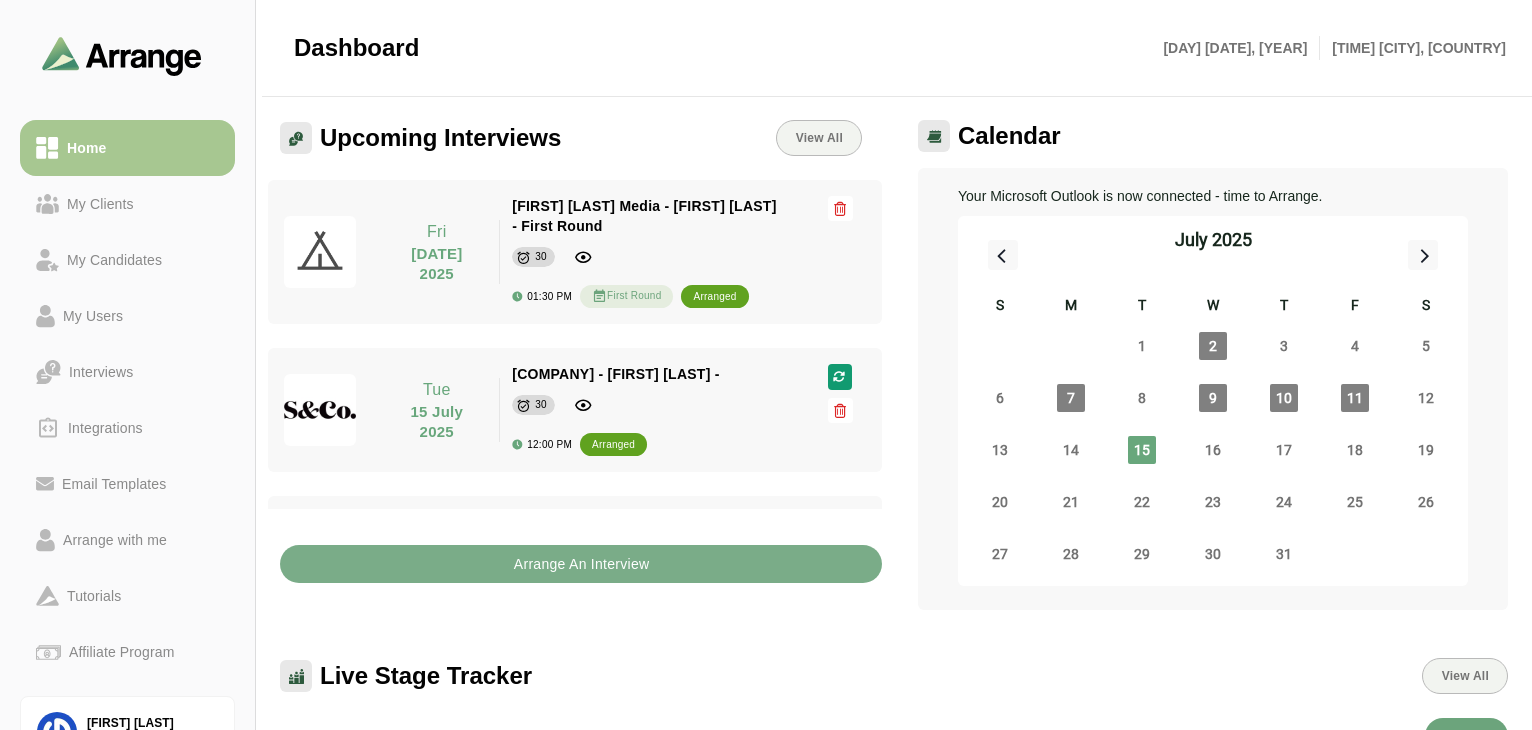 scroll, scrollTop: 136, scrollLeft: 0, axis: vertical 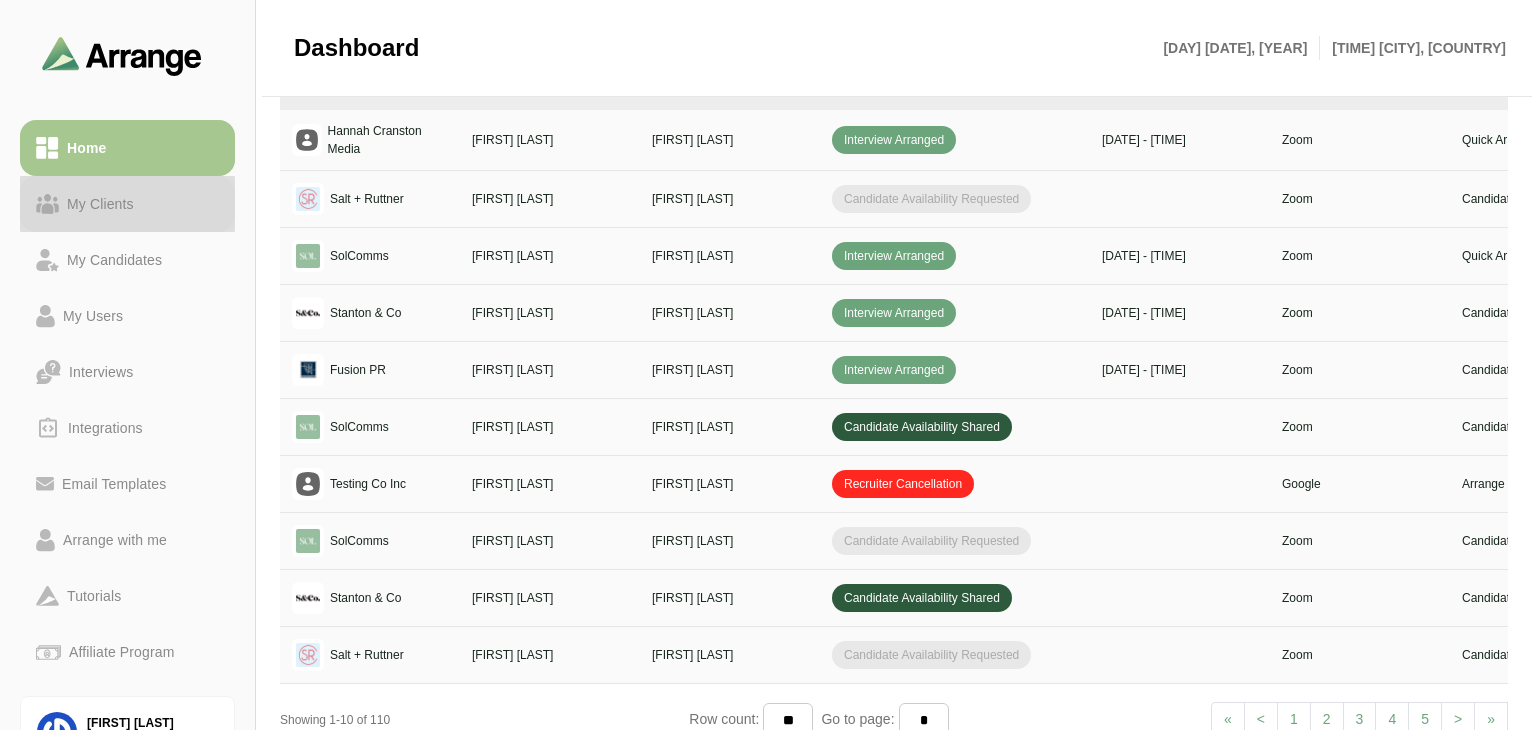 click on "My Clients" at bounding box center (100, 204) 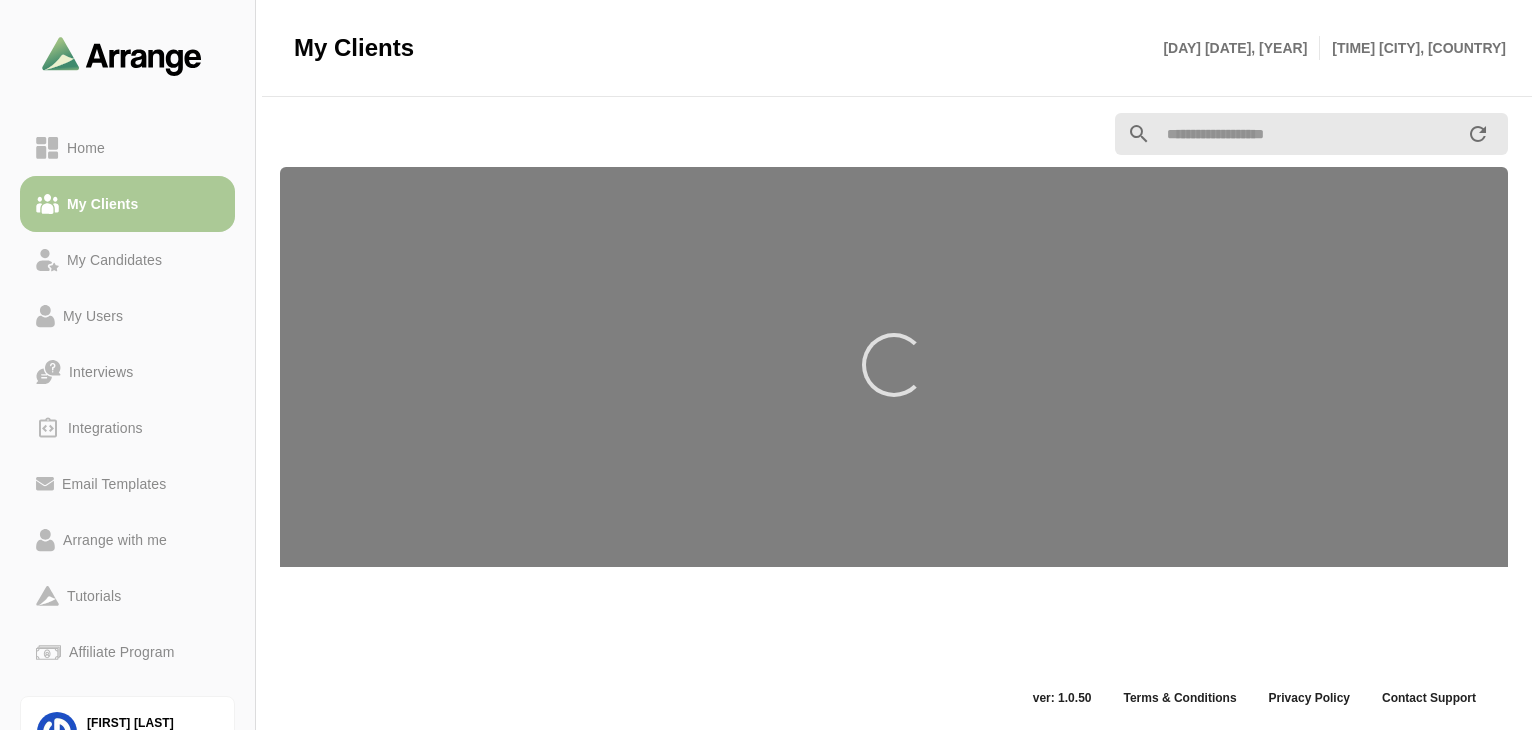 scroll, scrollTop: 7, scrollLeft: 0, axis: vertical 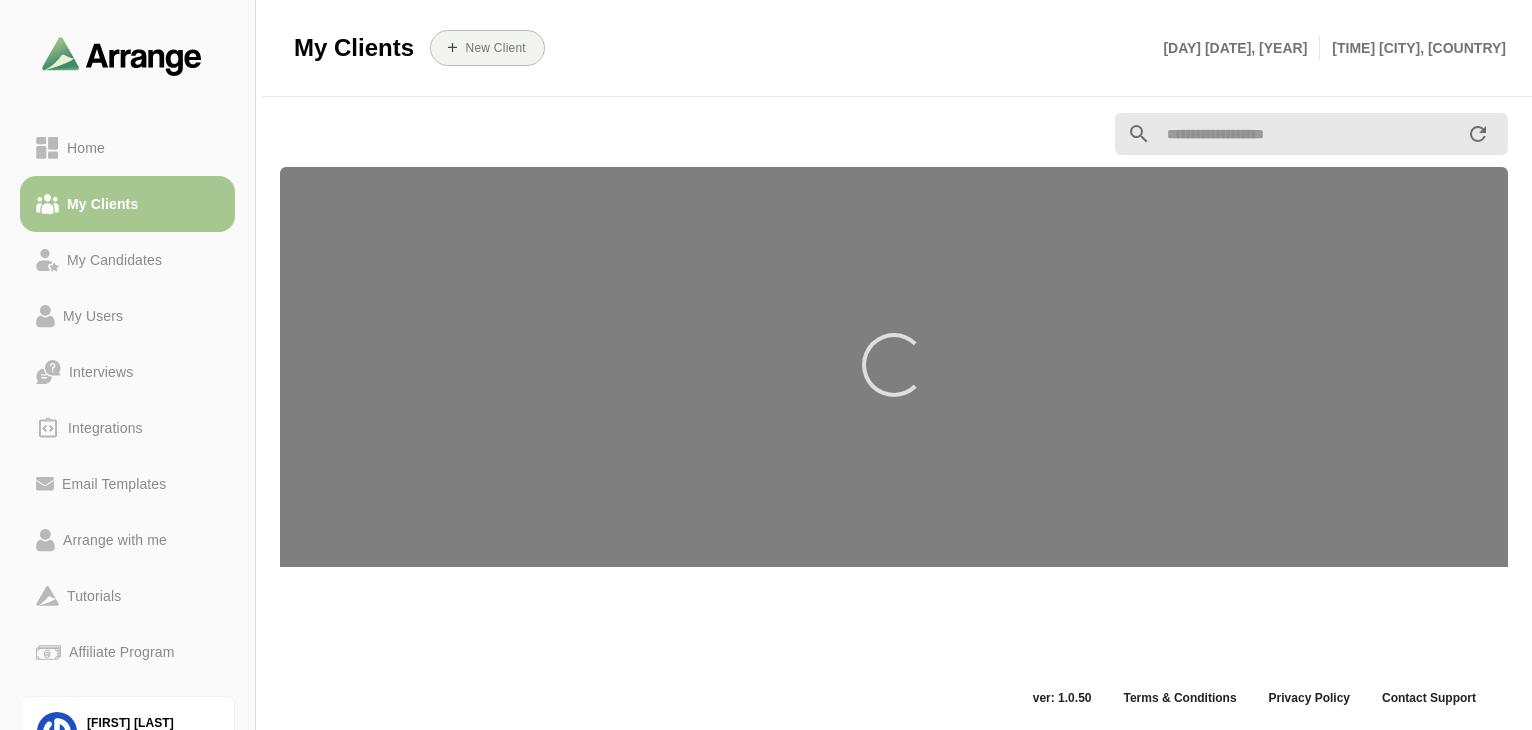 click 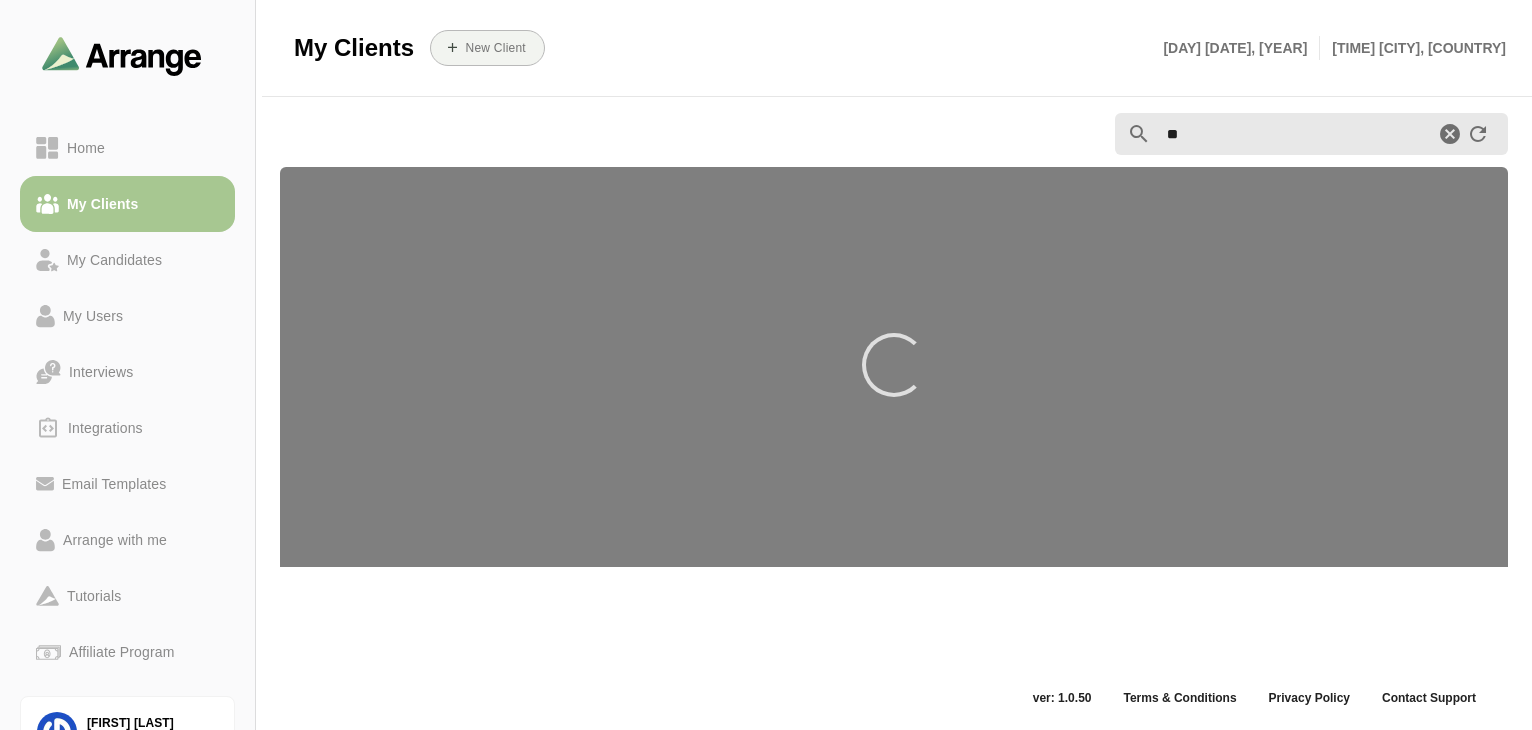 type on "*" 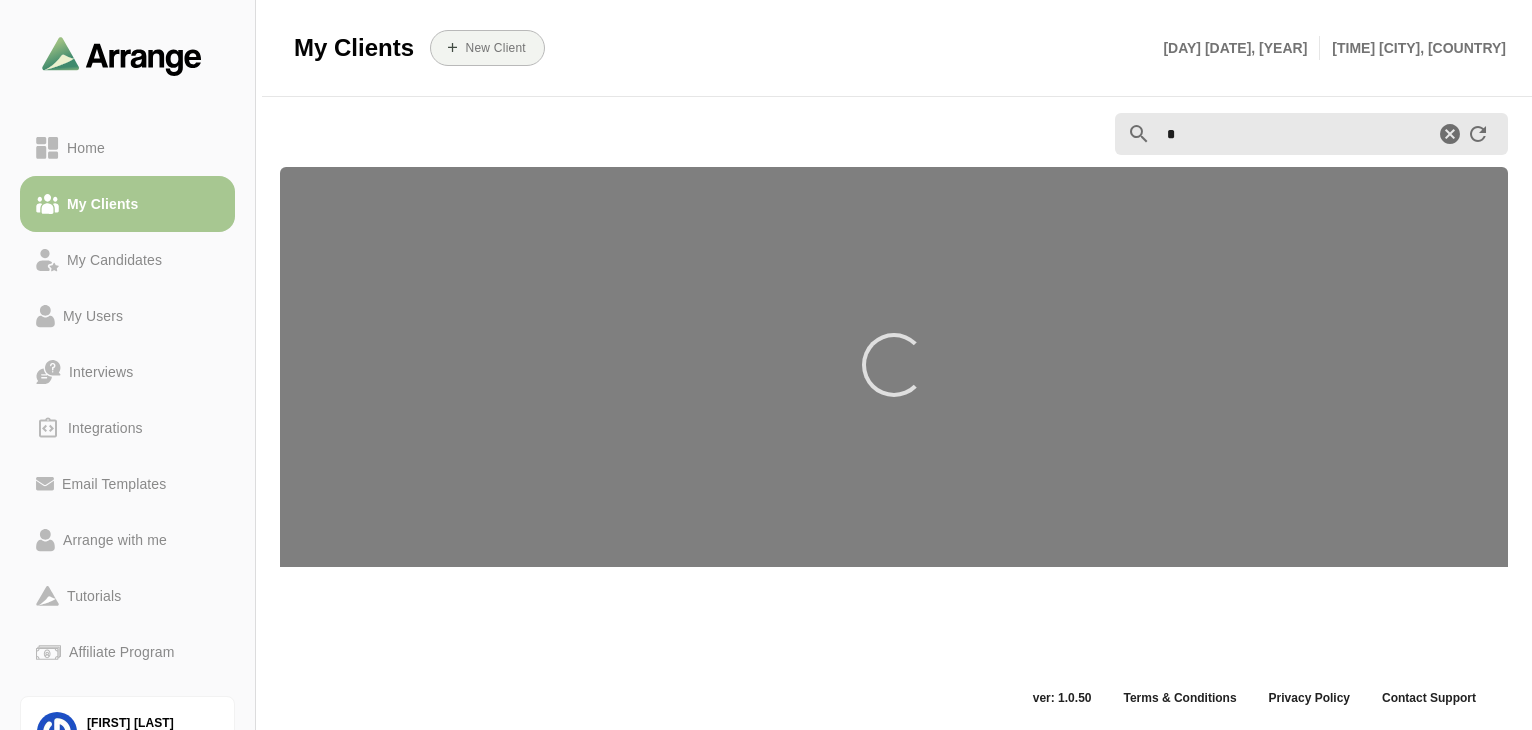 type 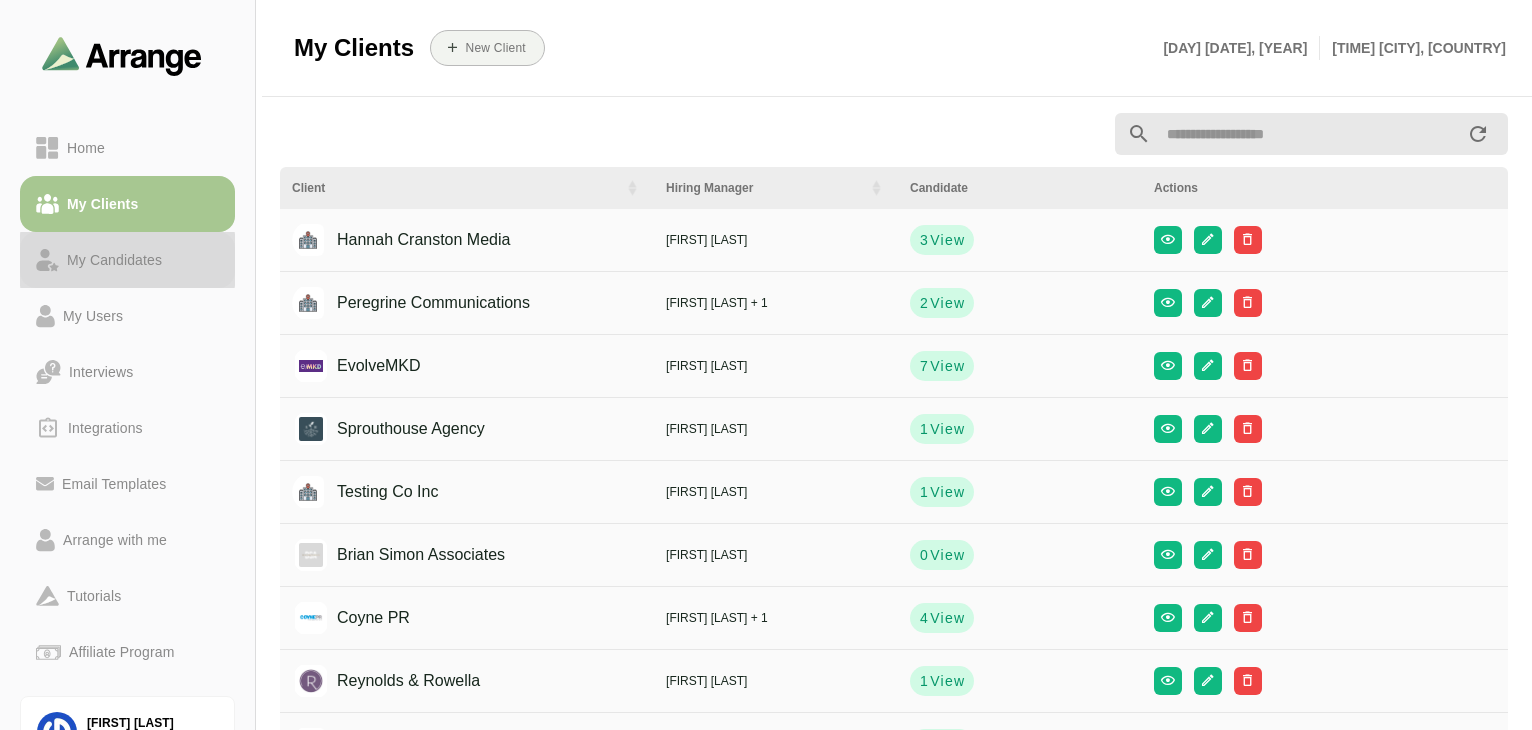 click on "My Candidates" at bounding box center [114, 260] 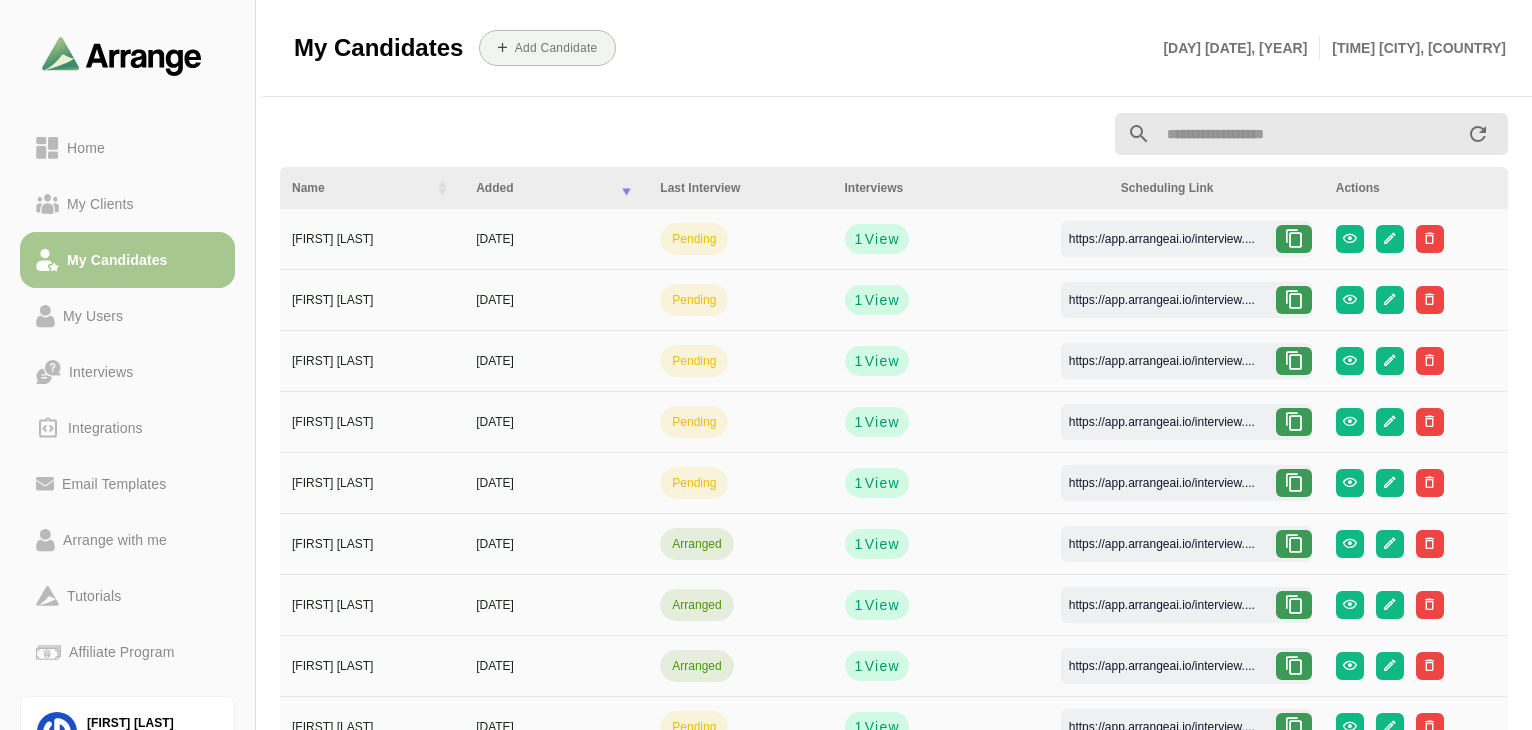 click 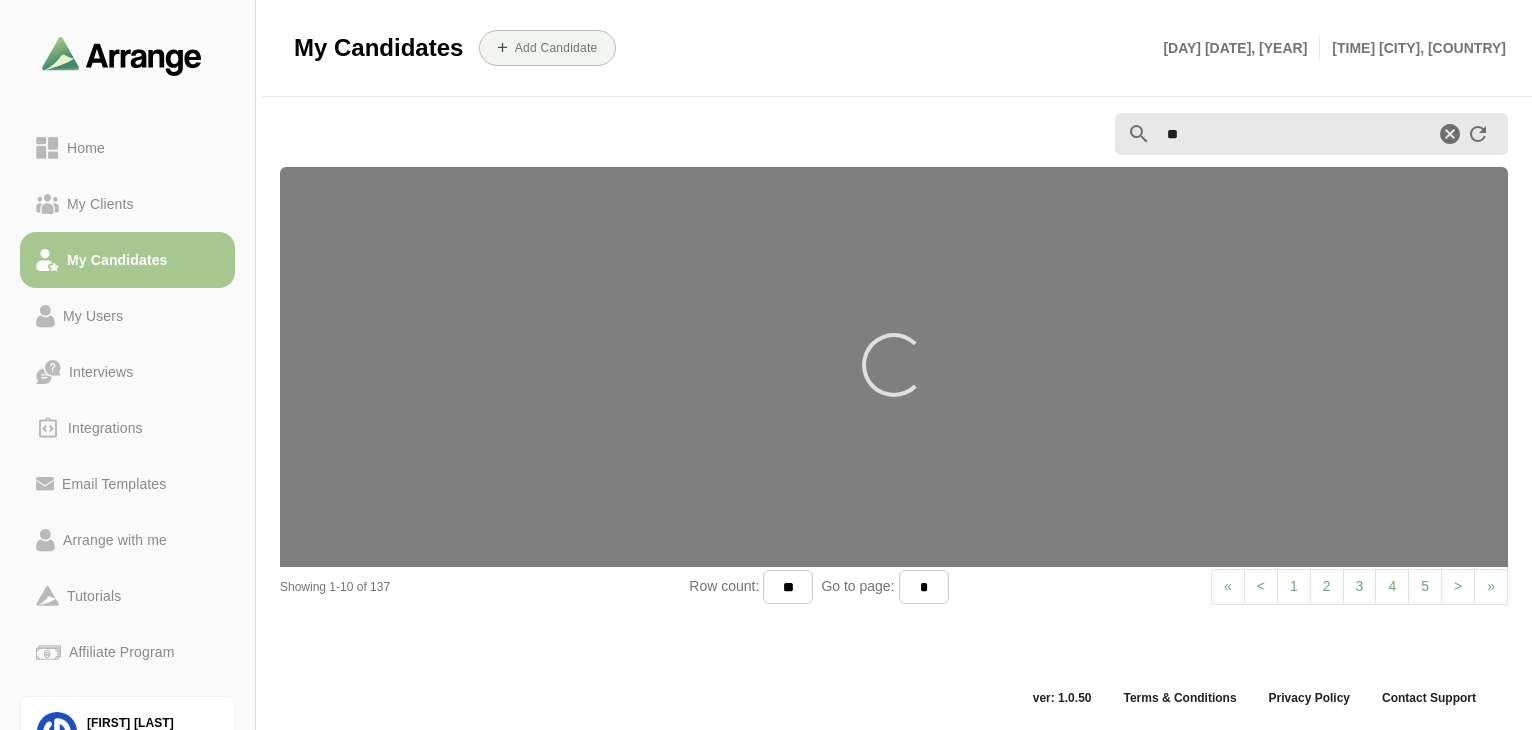 type on "*" 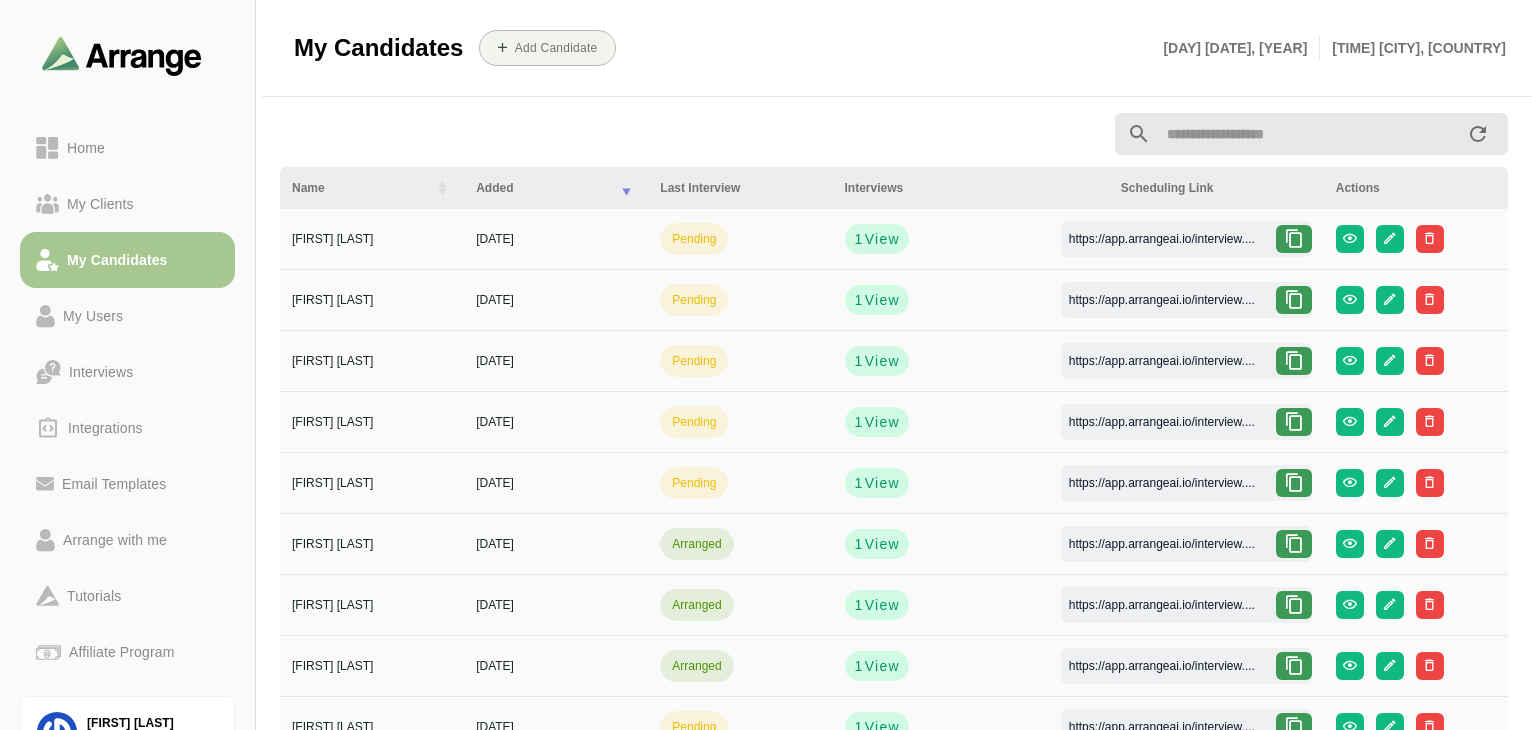 type on "*" 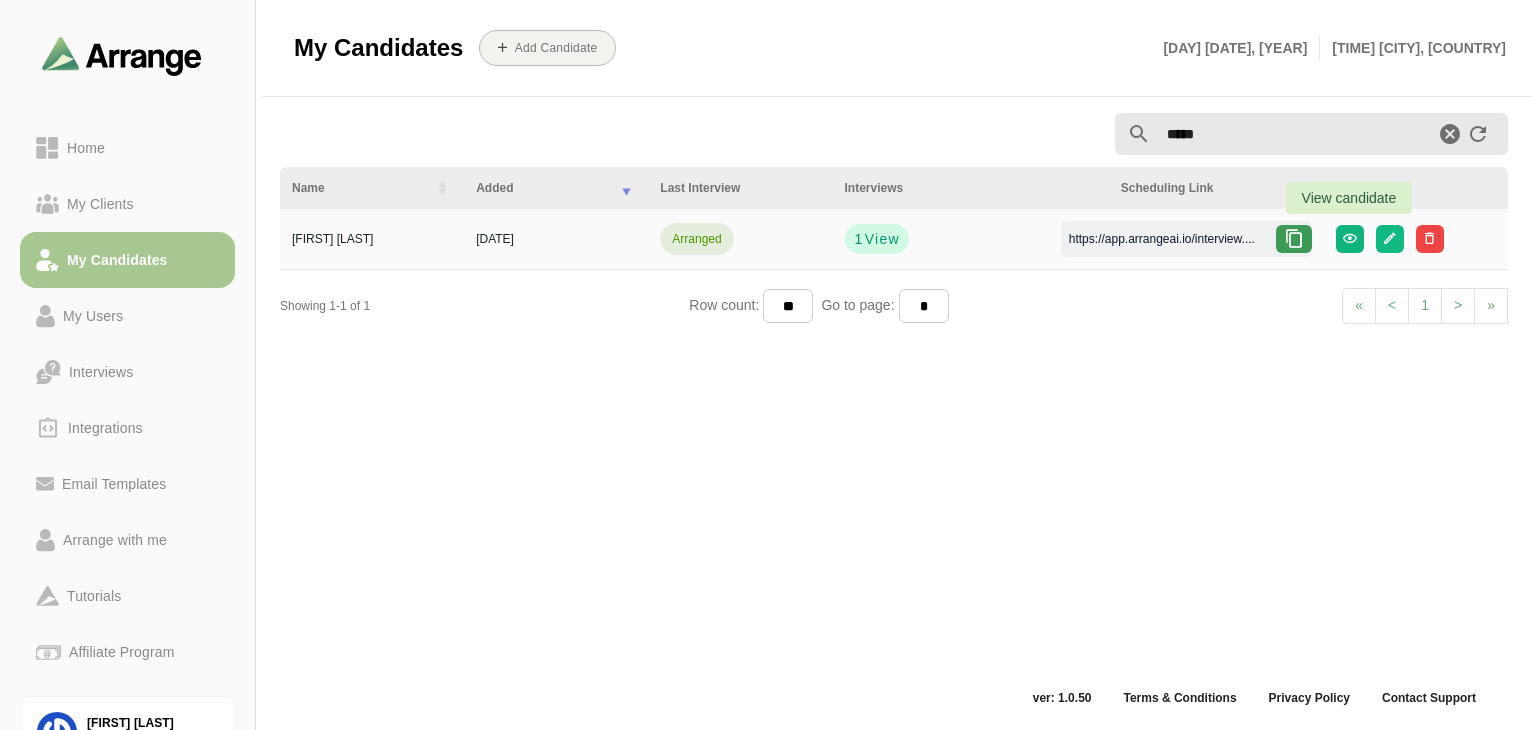 click 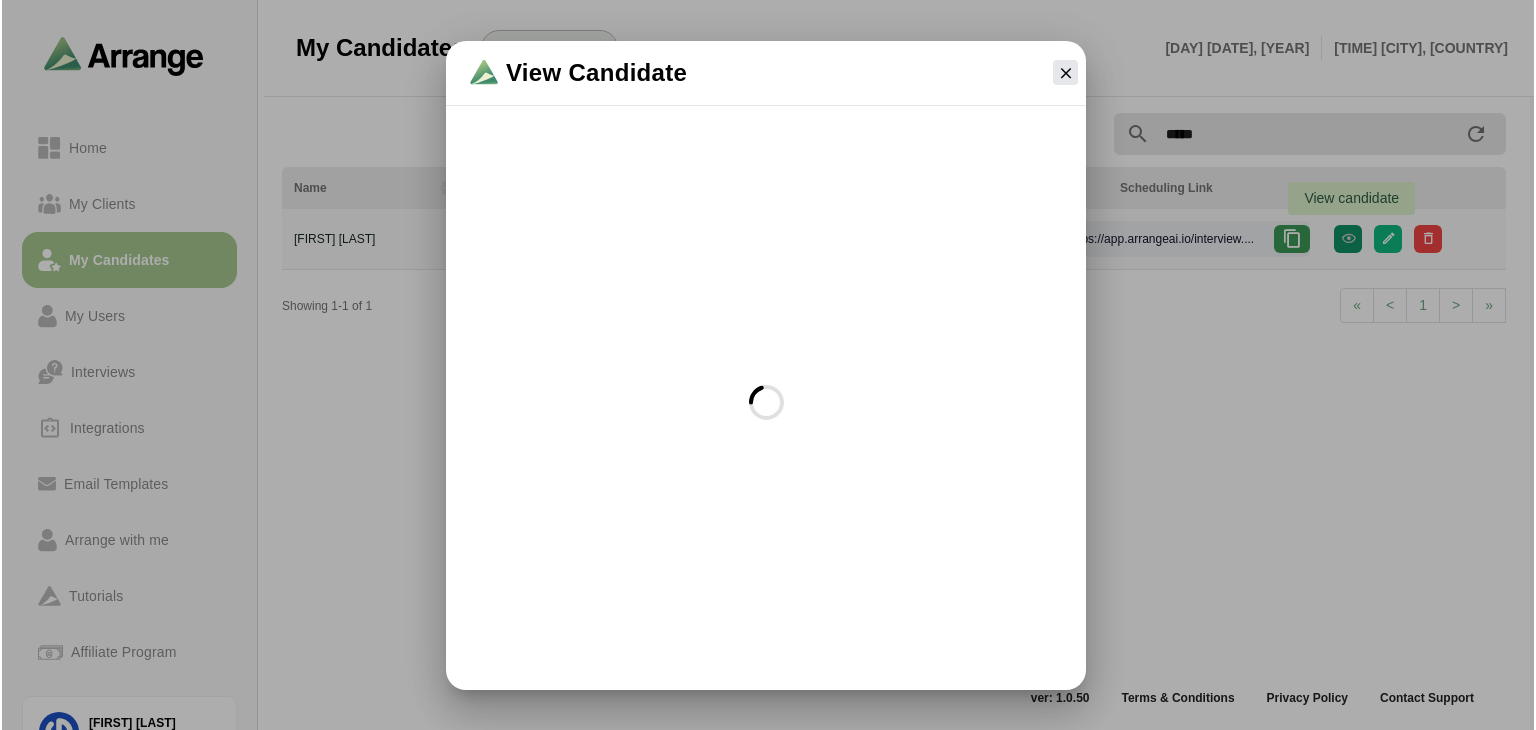 scroll, scrollTop: 0, scrollLeft: 0, axis: both 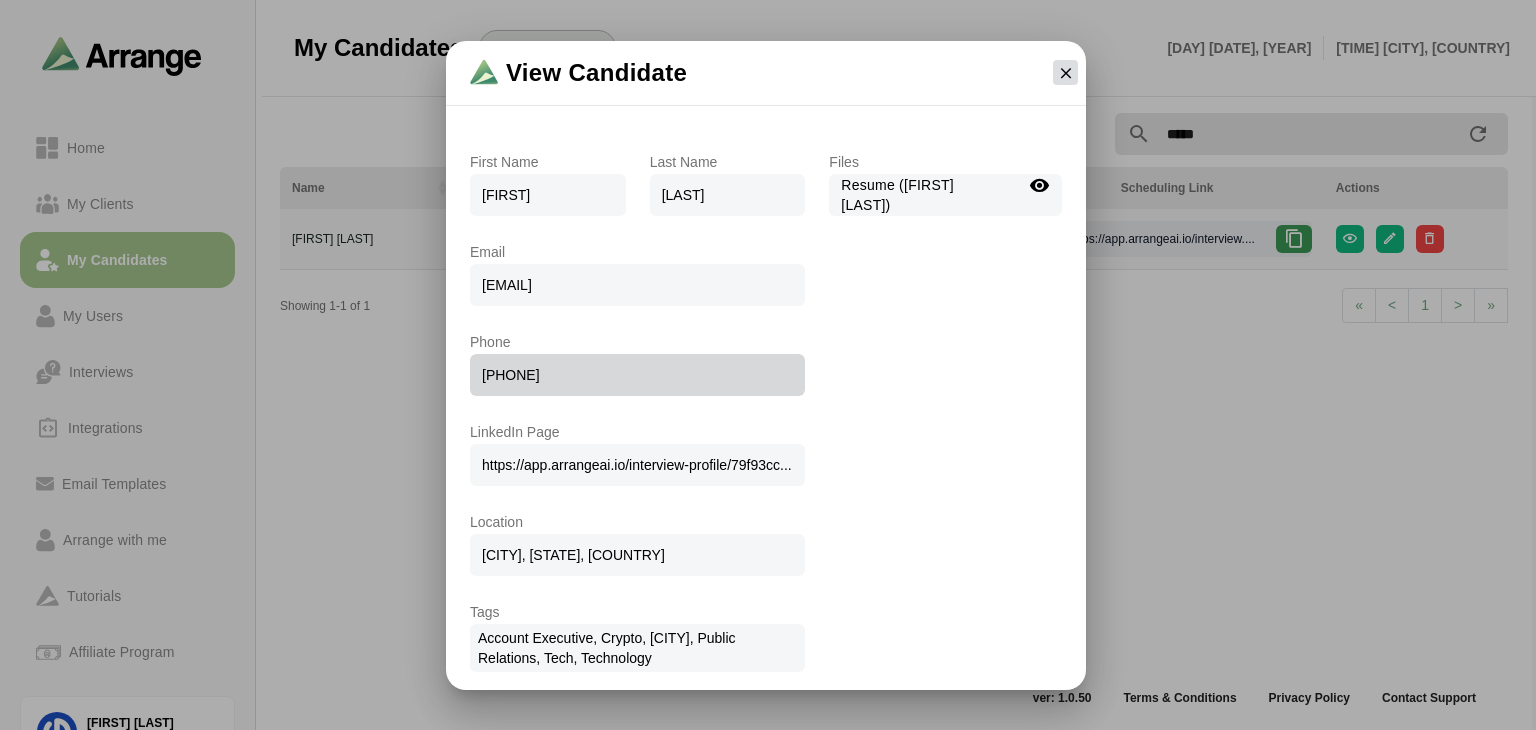 click 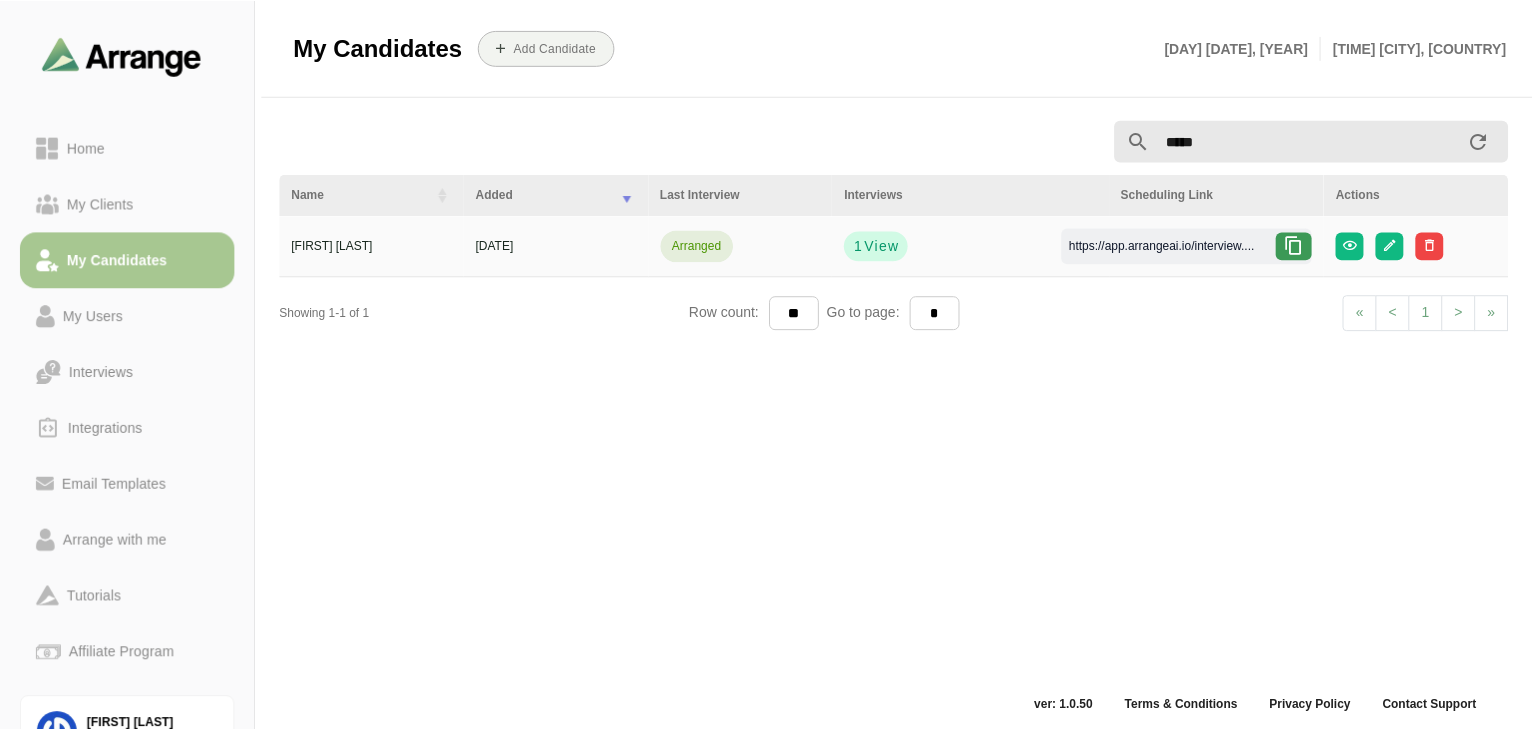 scroll, scrollTop: 7, scrollLeft: 0, axis: vertical 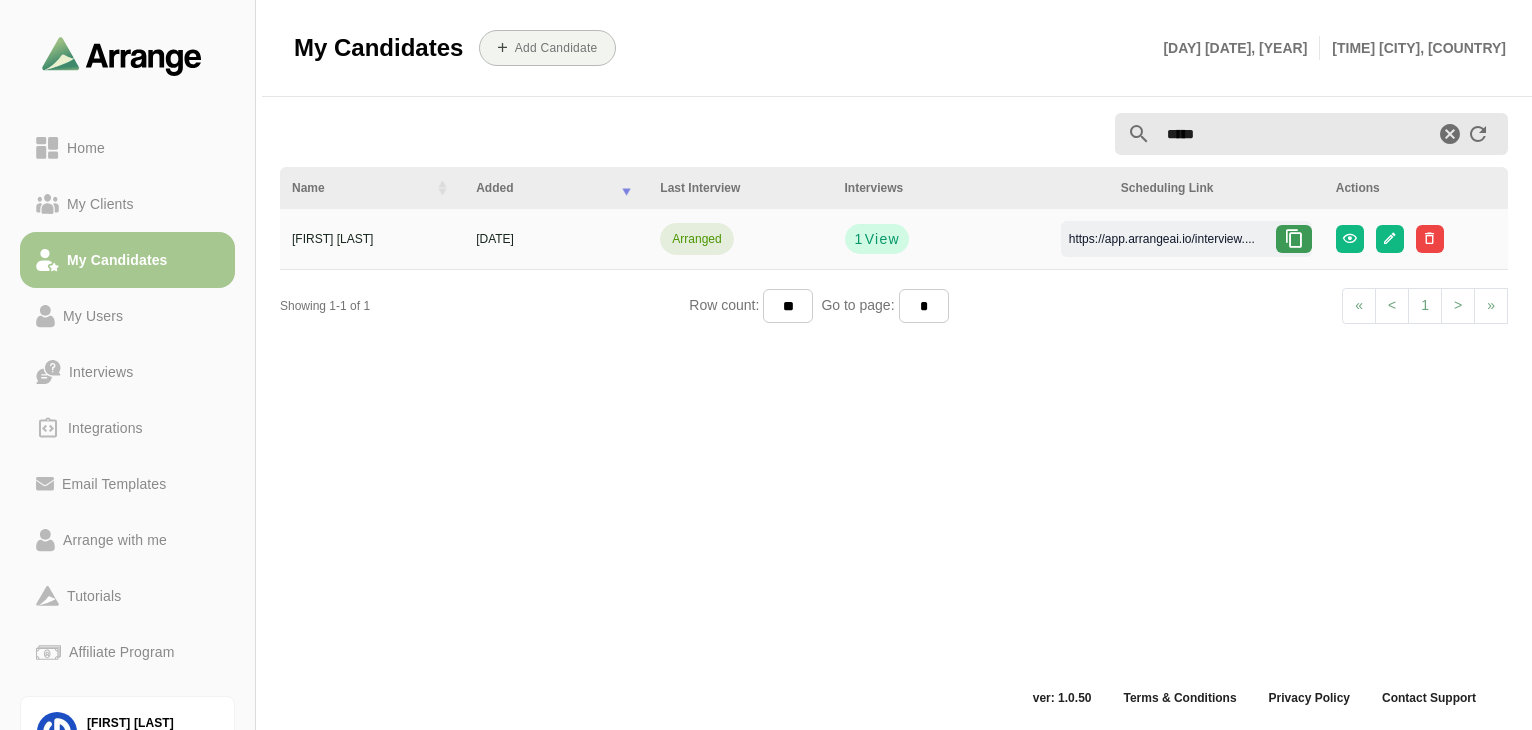 click on "*****" 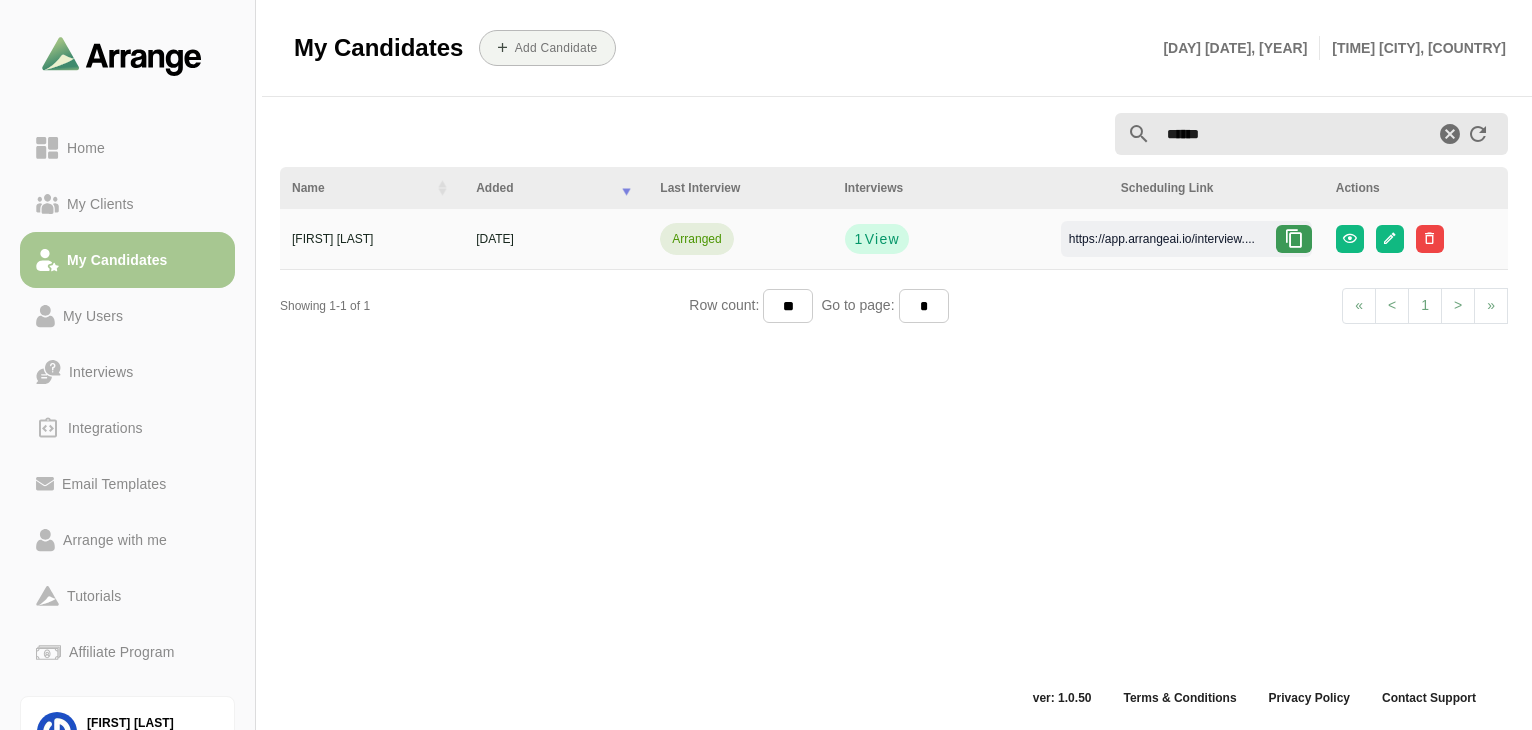 type on "******" 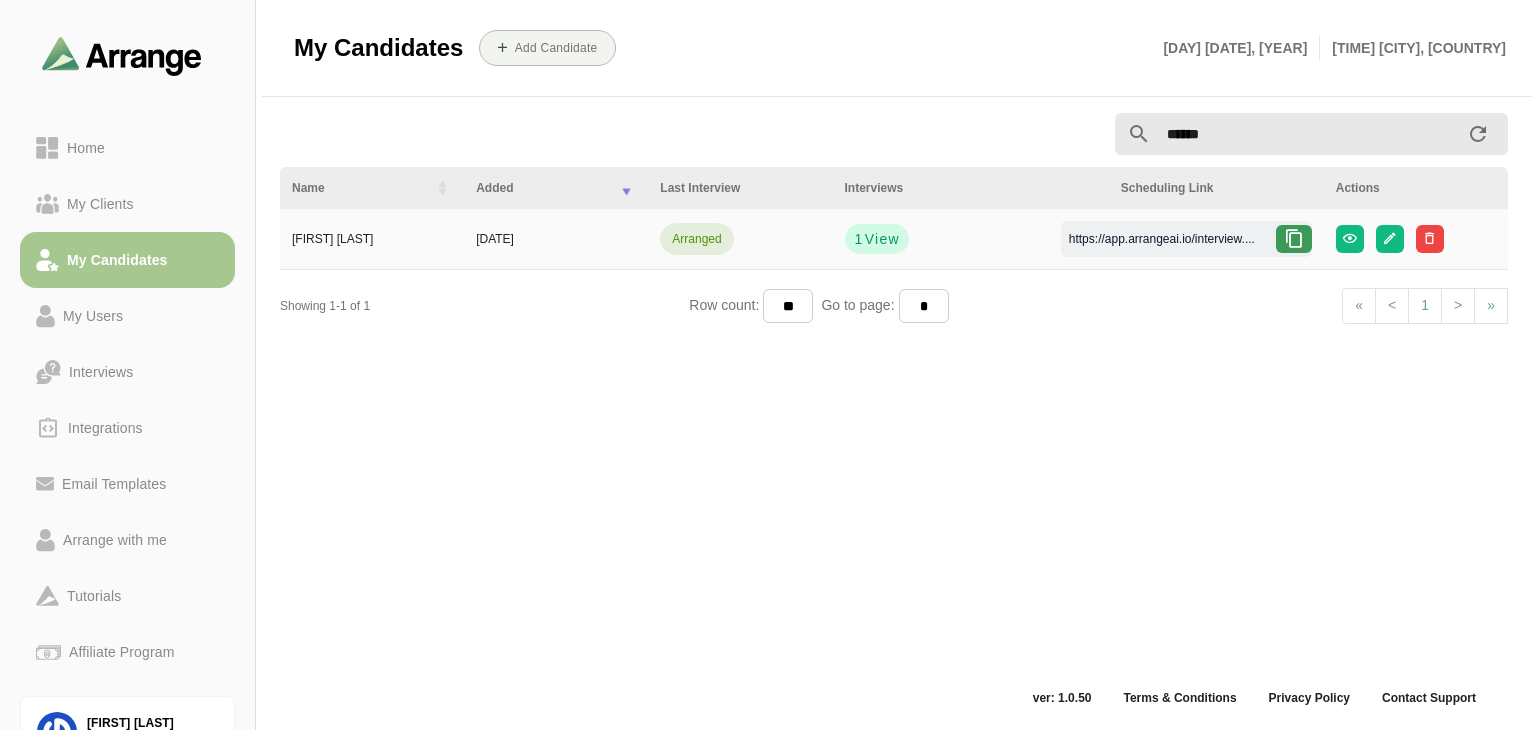 click at bounding box center (1294, 239) 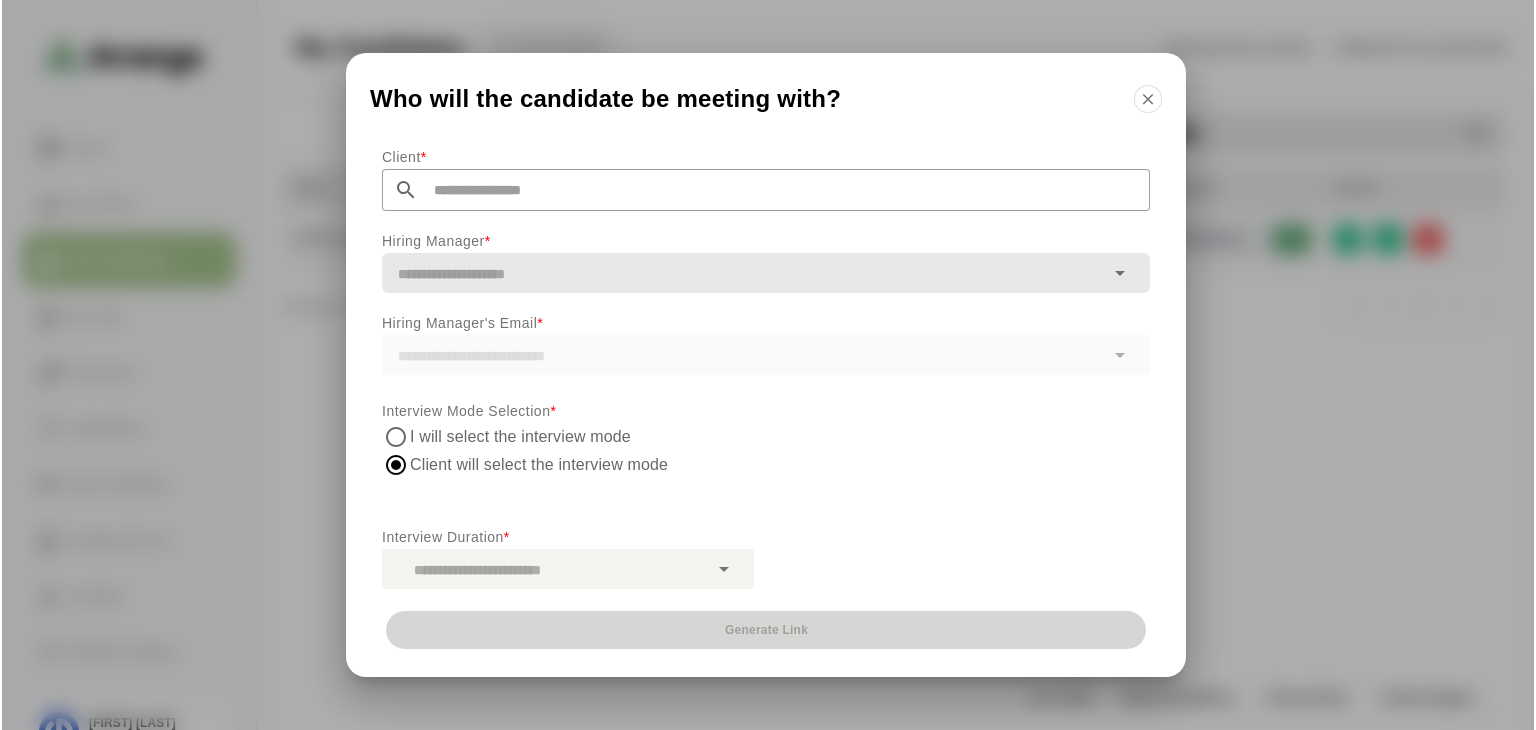 scroll, scrollTop: 0, scrollLeft: 0, axis: both 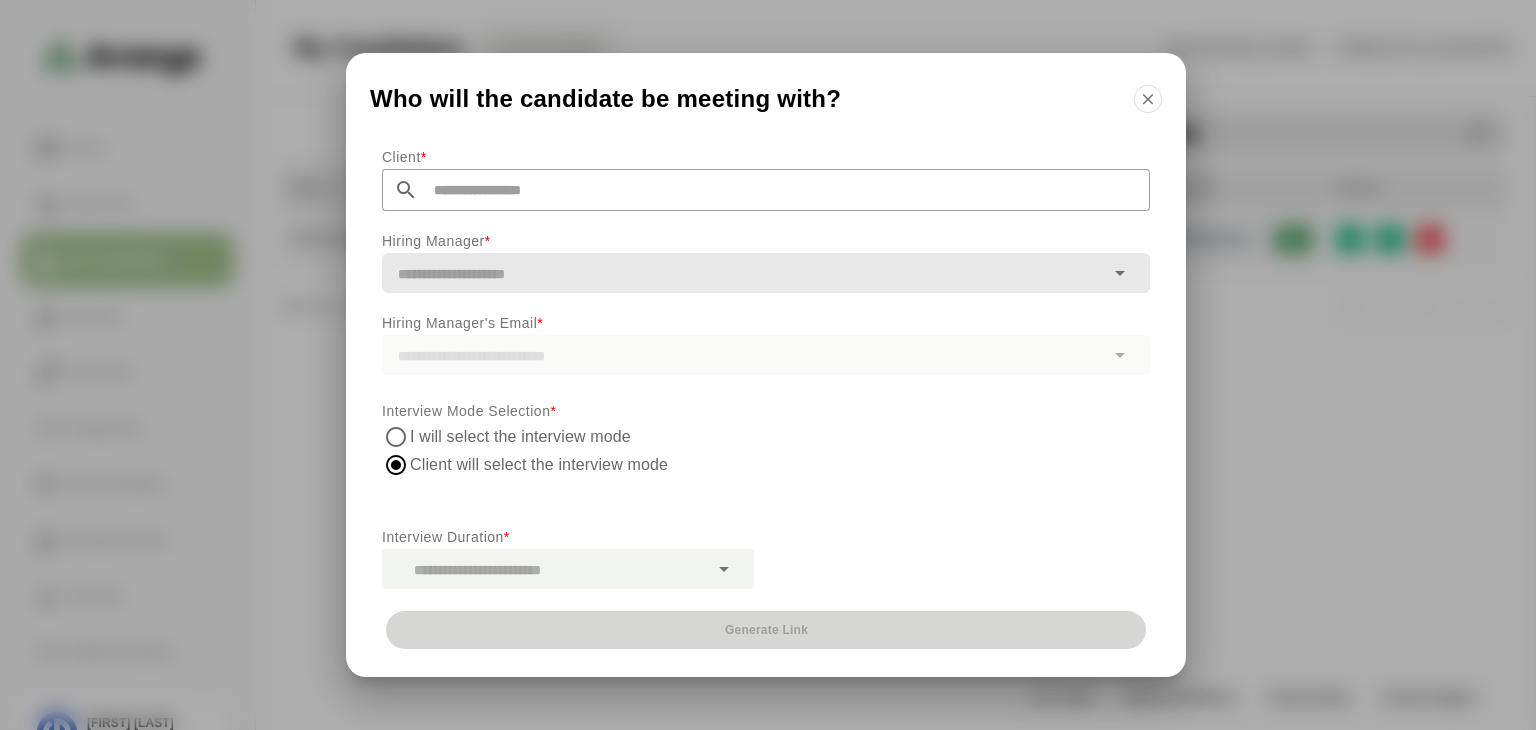 click 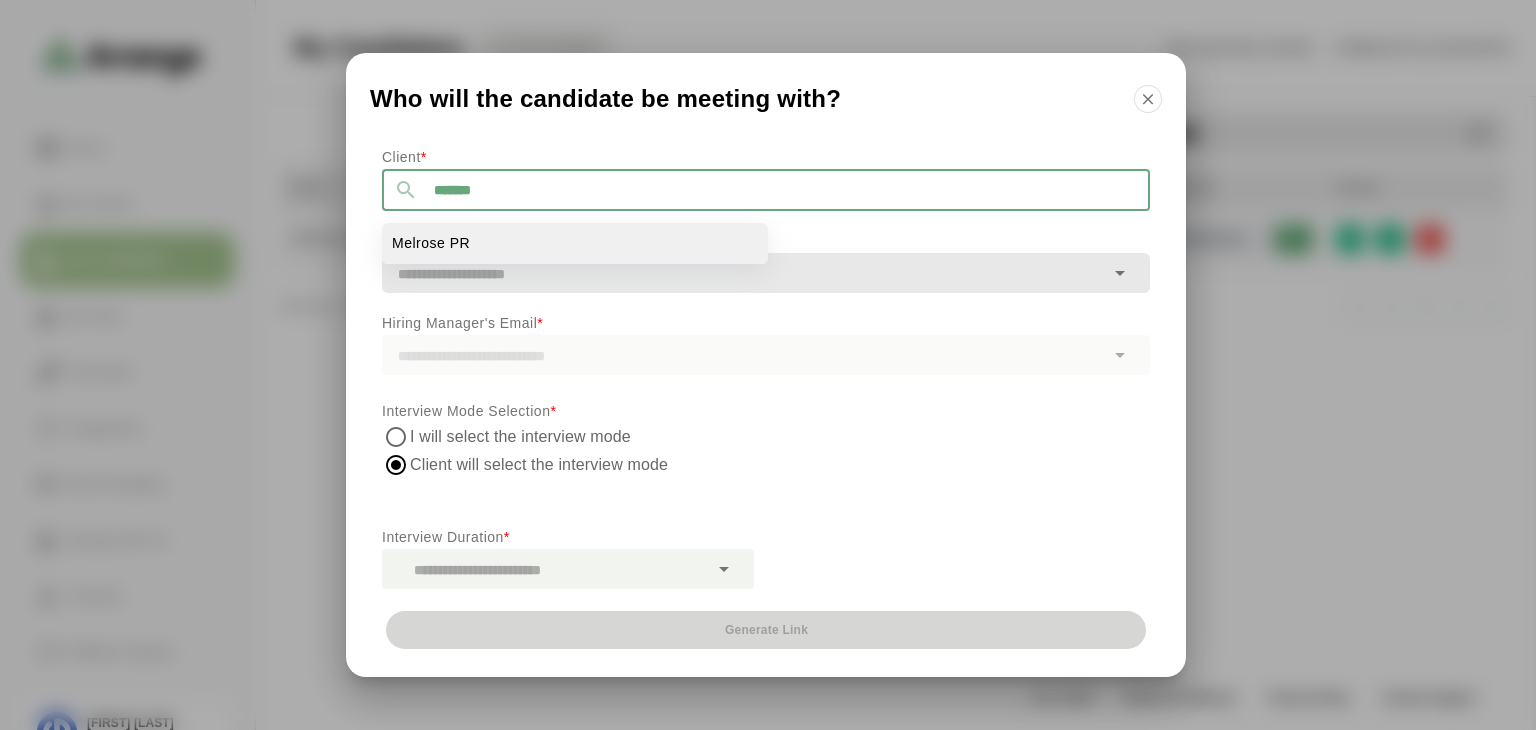 click on "Melrose PR" 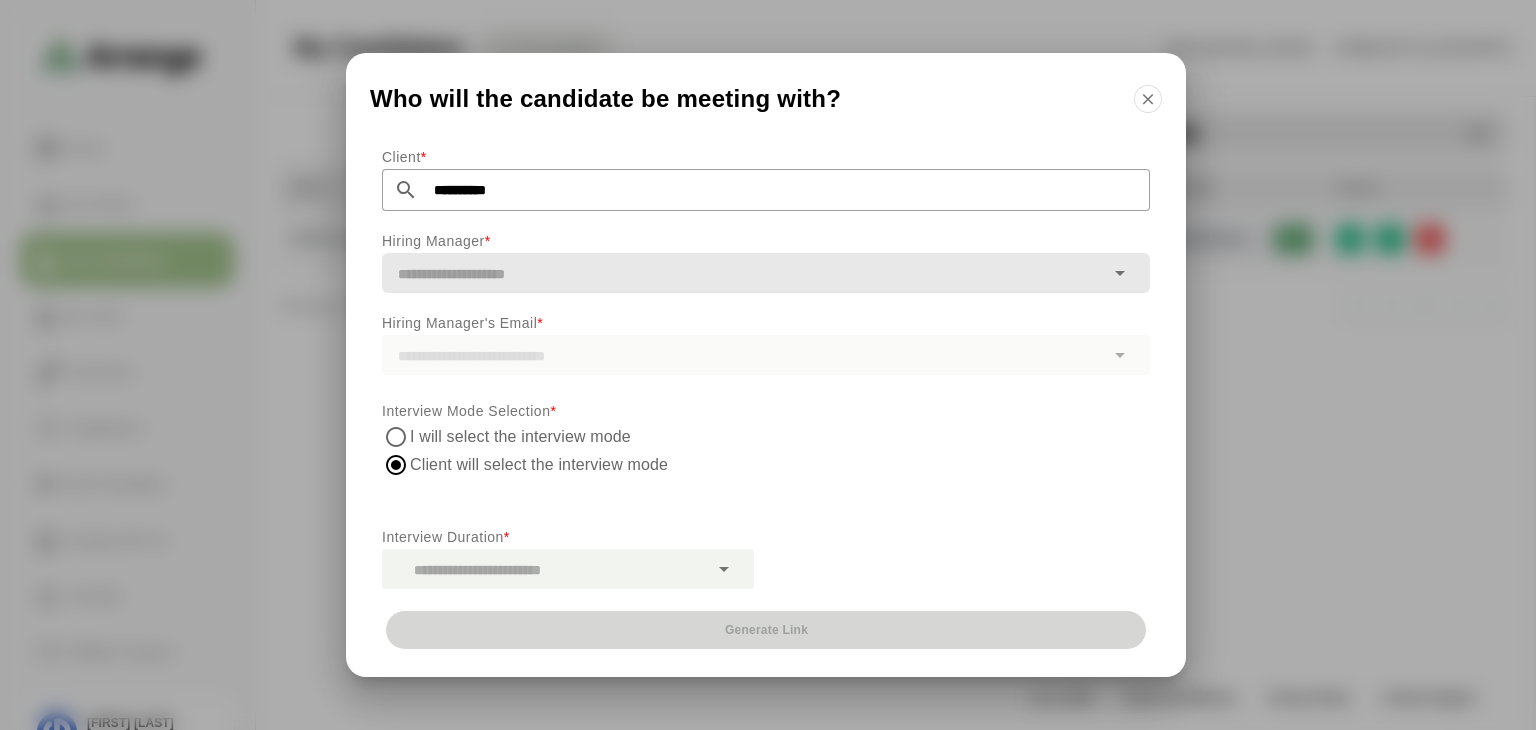 click 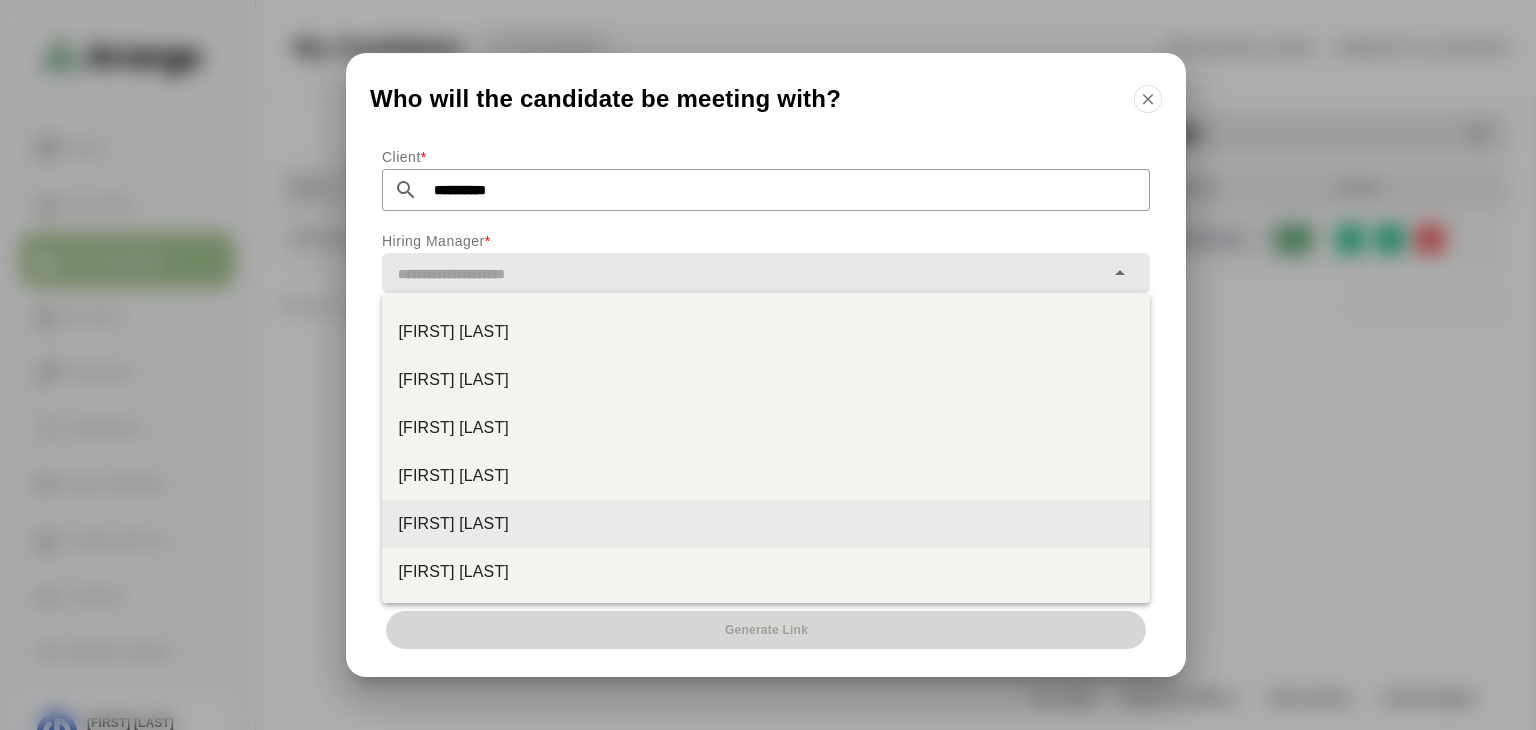 scroll, scrollTop: 0, scrollLeft: 0, axis: both 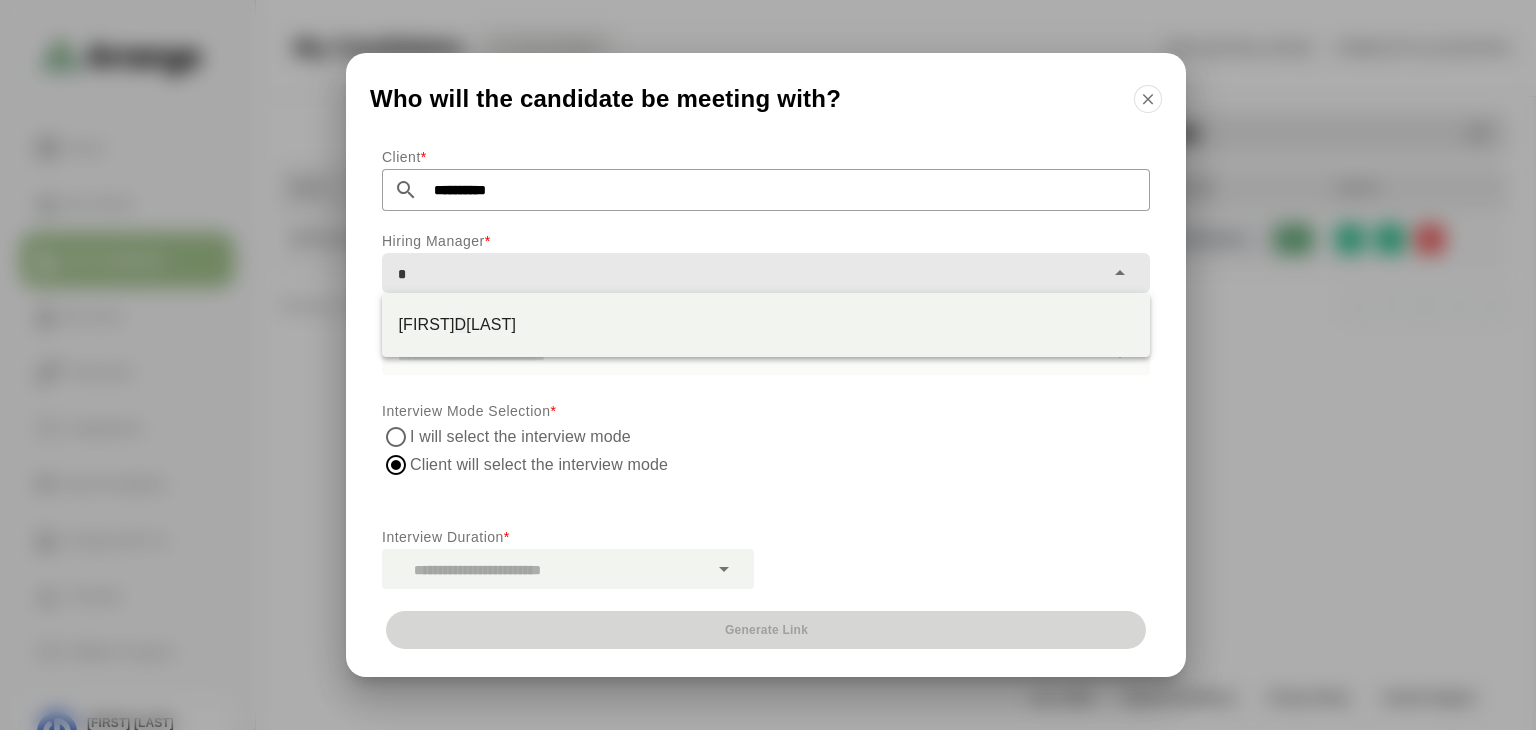 type on "*" 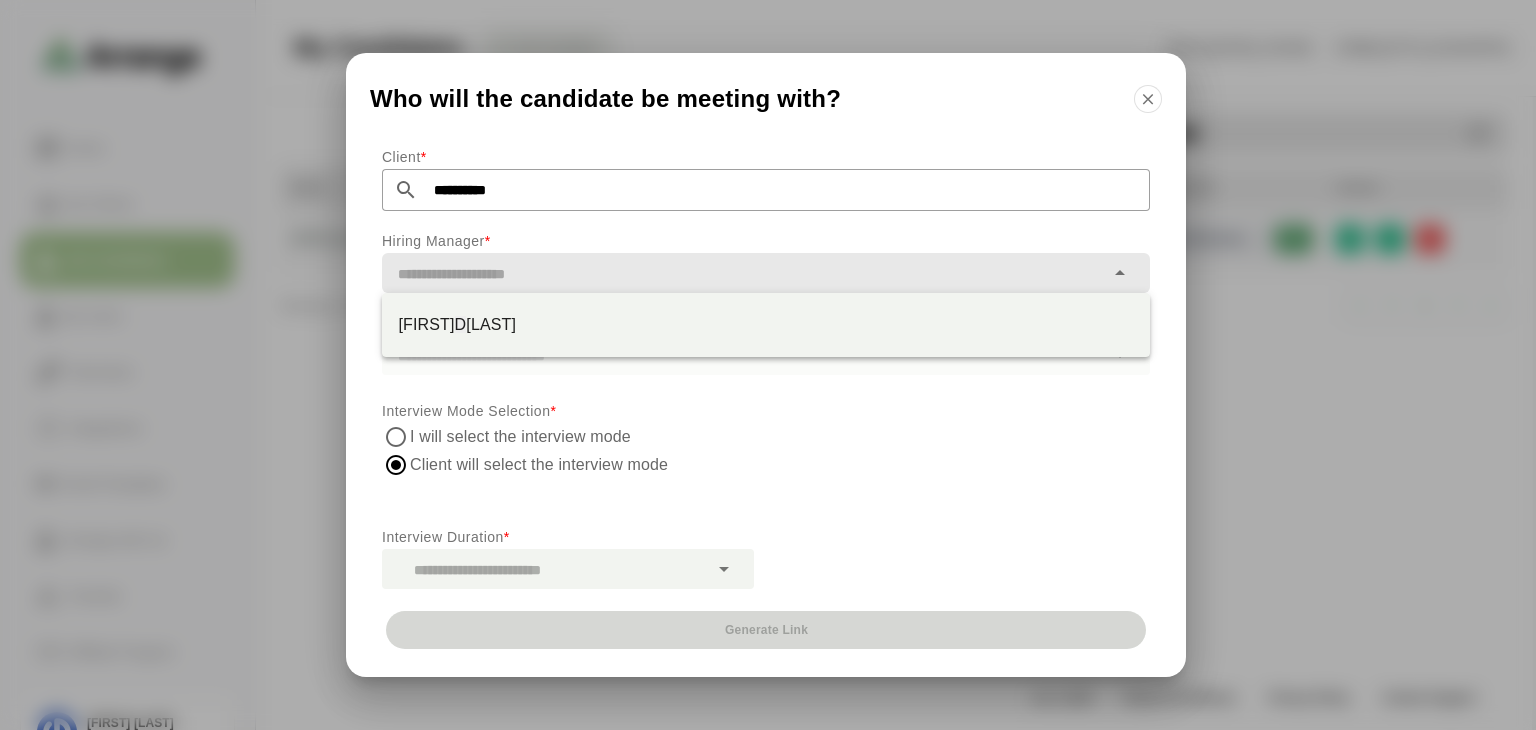 click on "Interview Mode Selection  *" at bounding box center [766, 411] 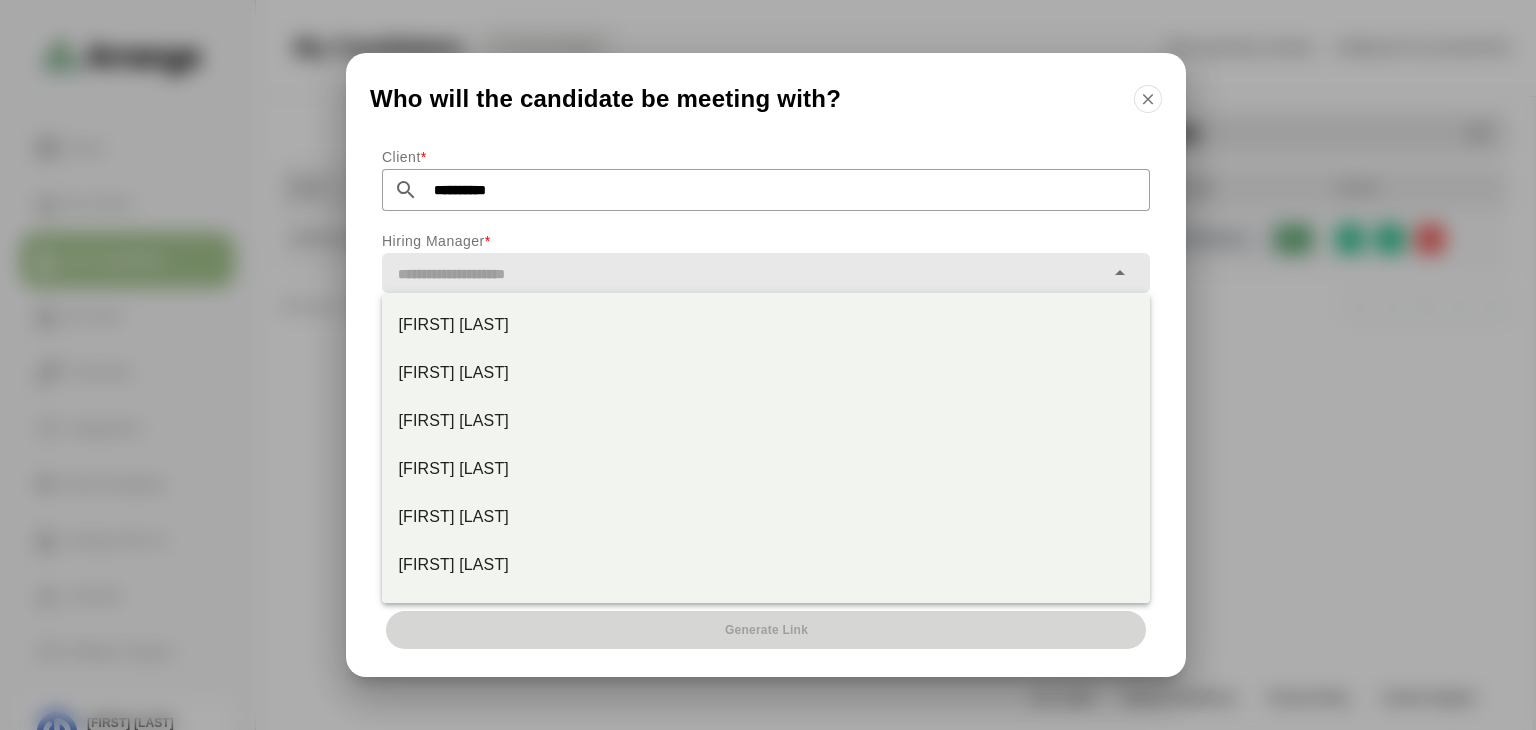 click 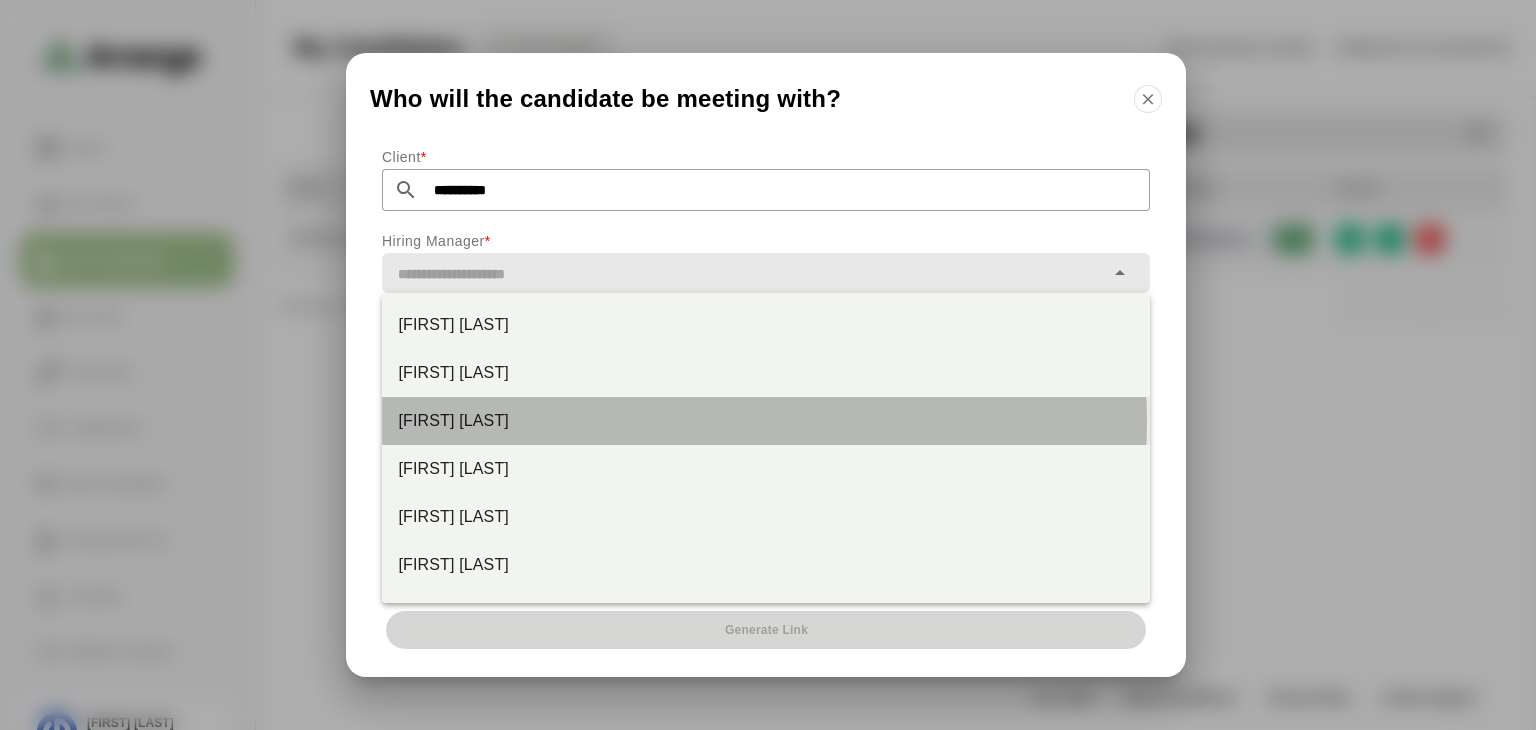 click on "[FIRST] [LAST]" at bounding box center (766, 421) 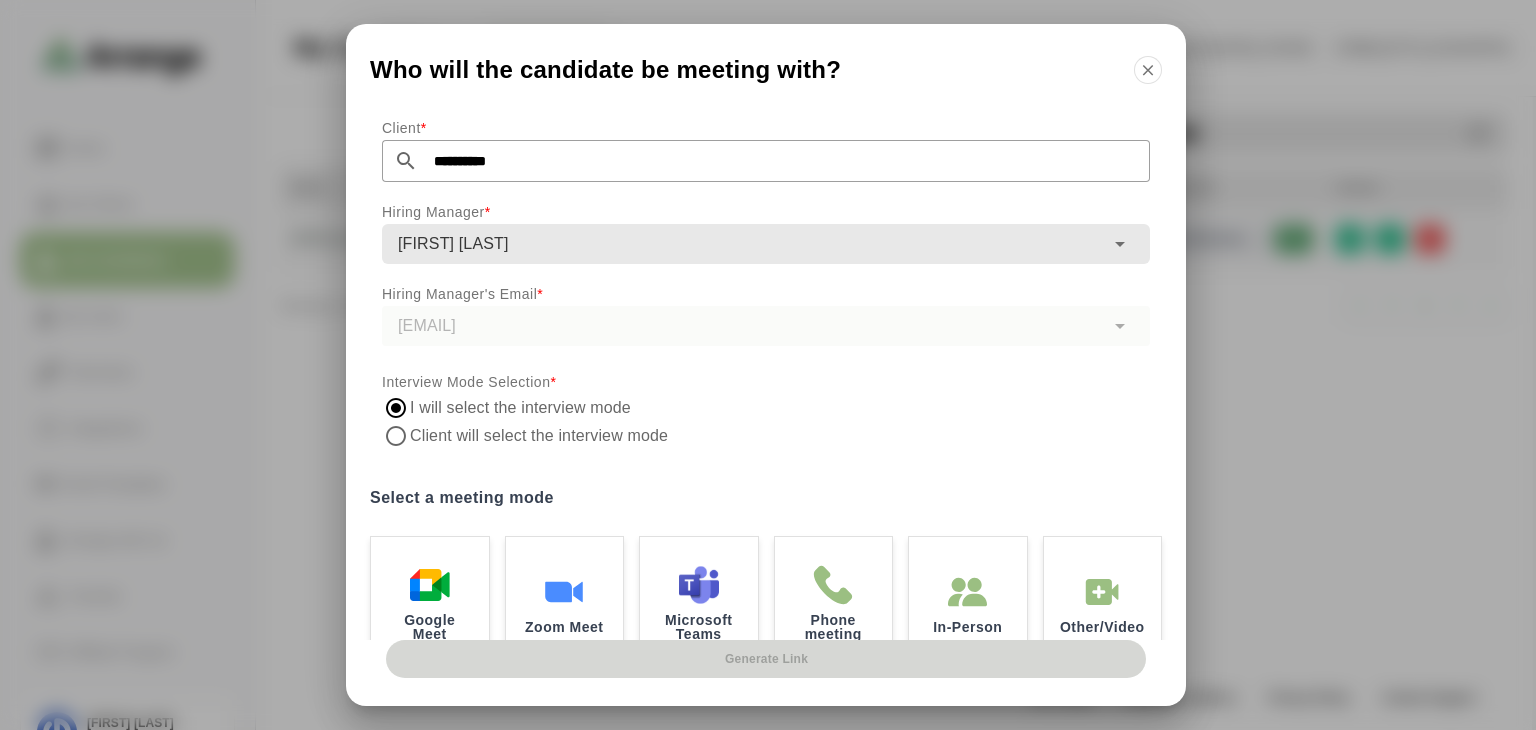 click on "[EMAIL]" at bounding box center [766, 326] 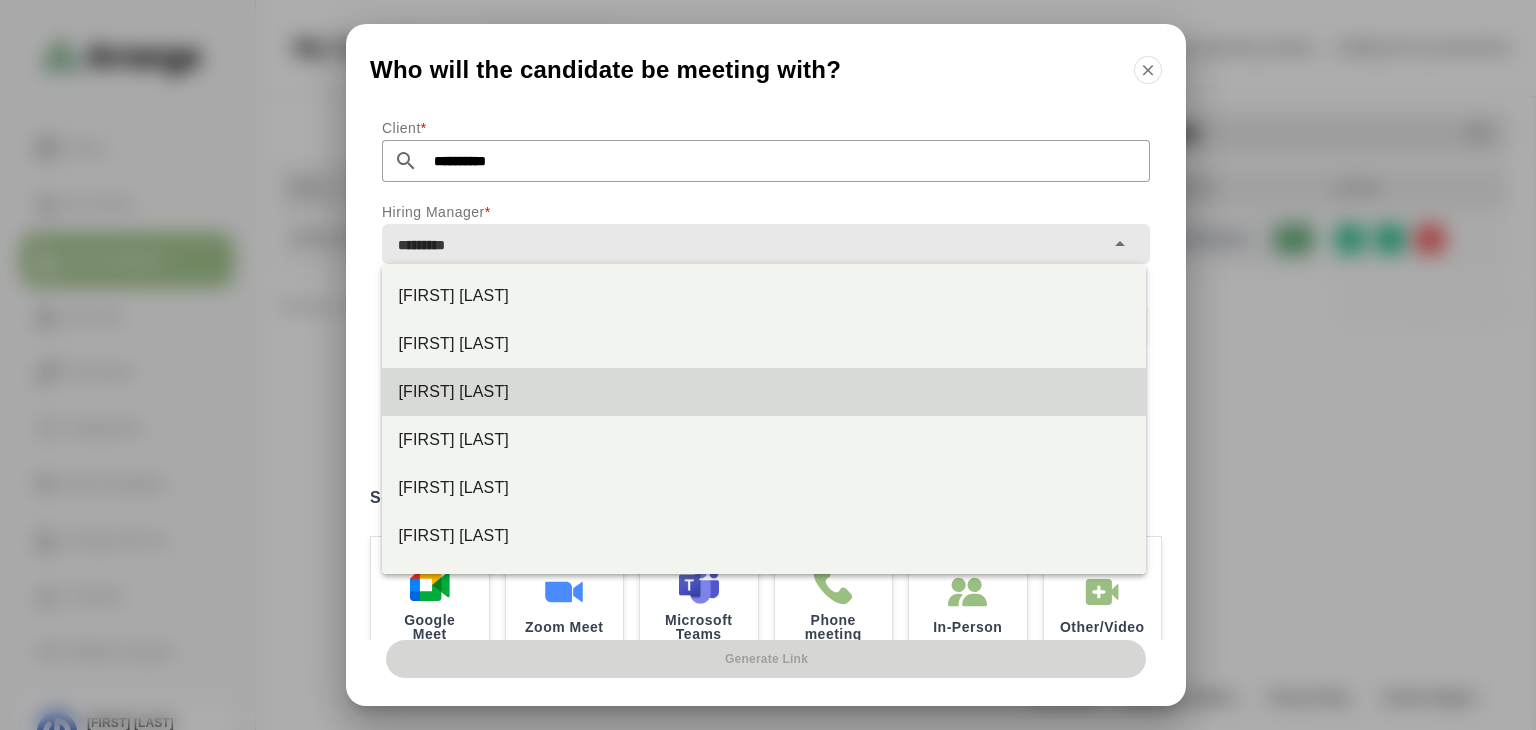 click 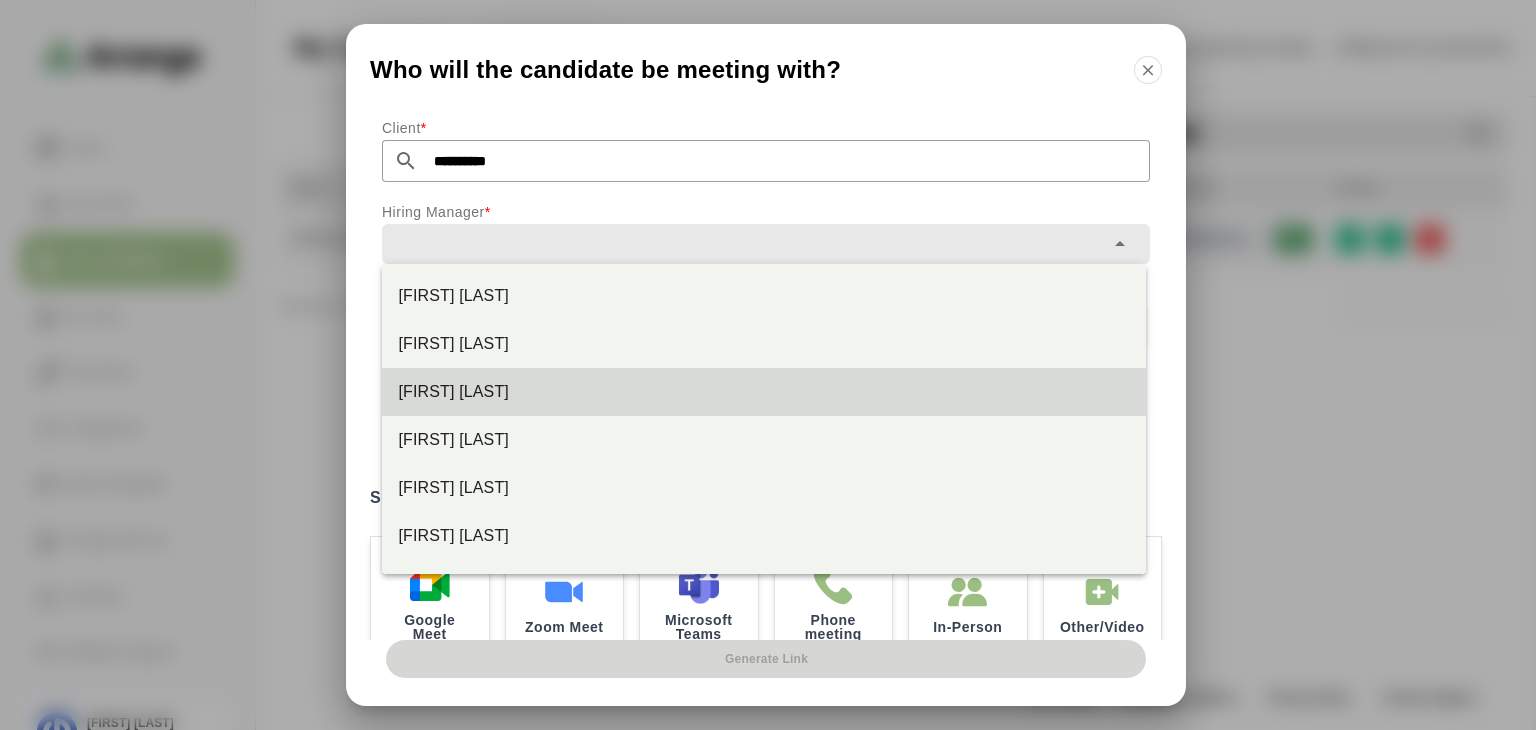 click on "Interview Mode Selection  * I will select the interview mode Client will select the interview mode" at bounding box center [766, 421] 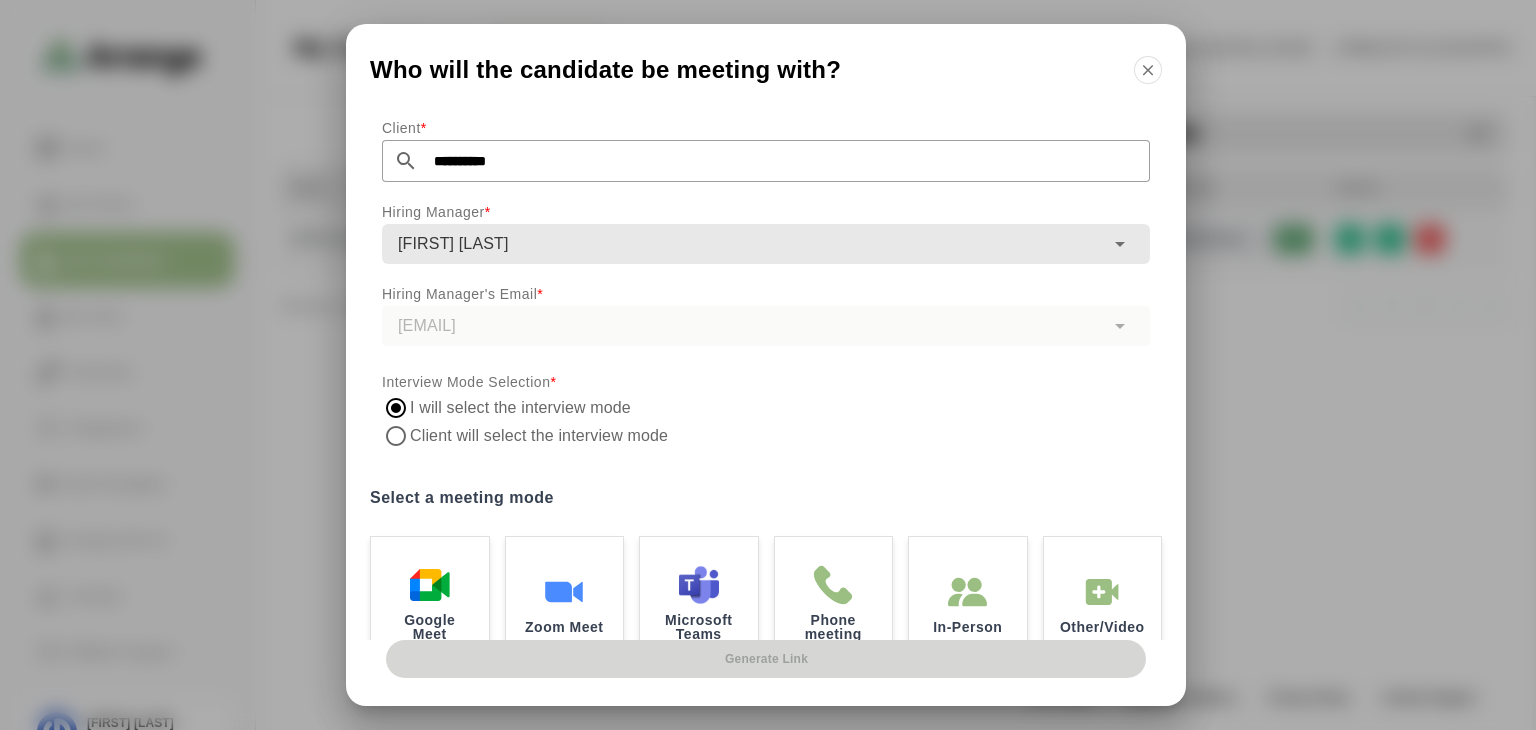 scroll, scrollTop: 154, scrollLeft: 0, axis: vertical 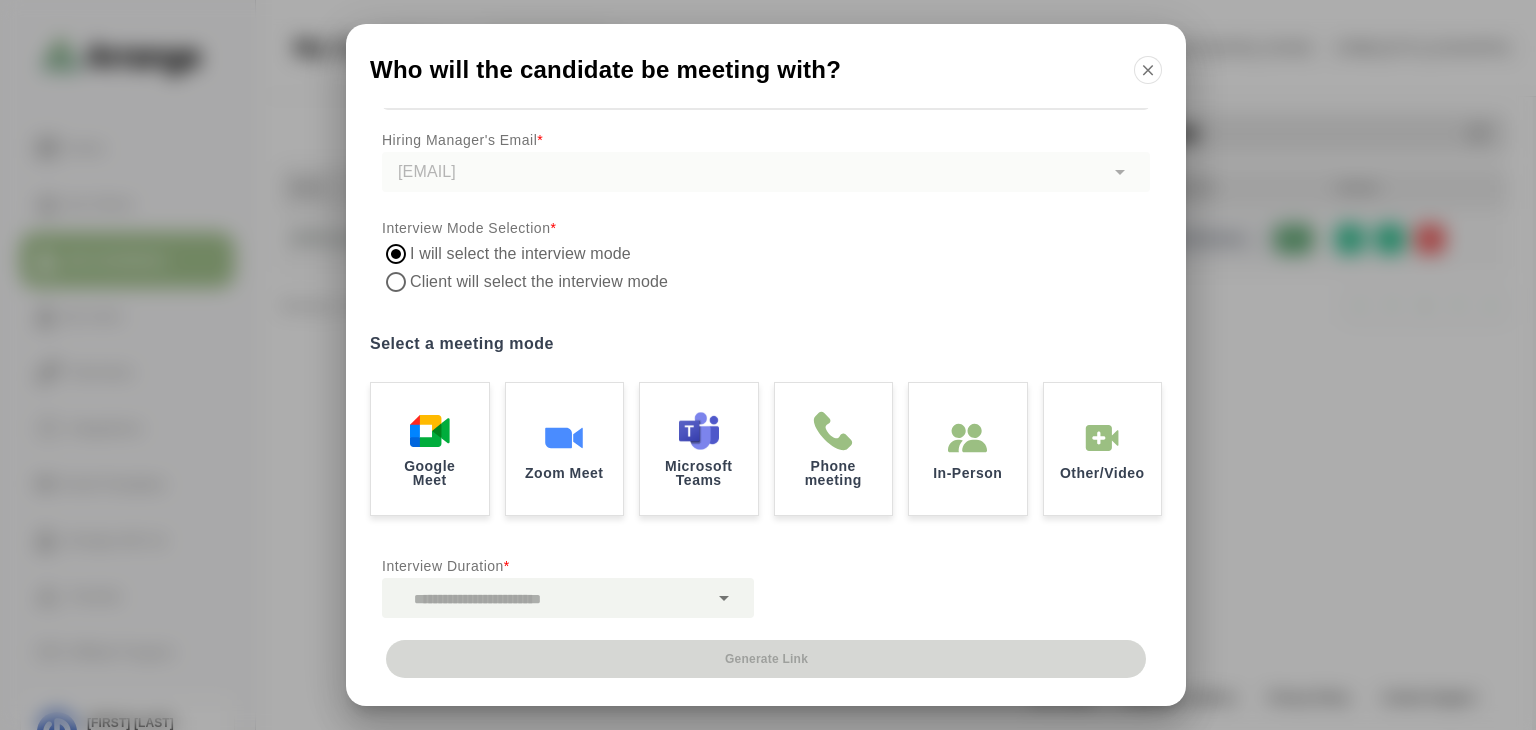 click on "Select a meeting mode" at bounding box center [766, 344] 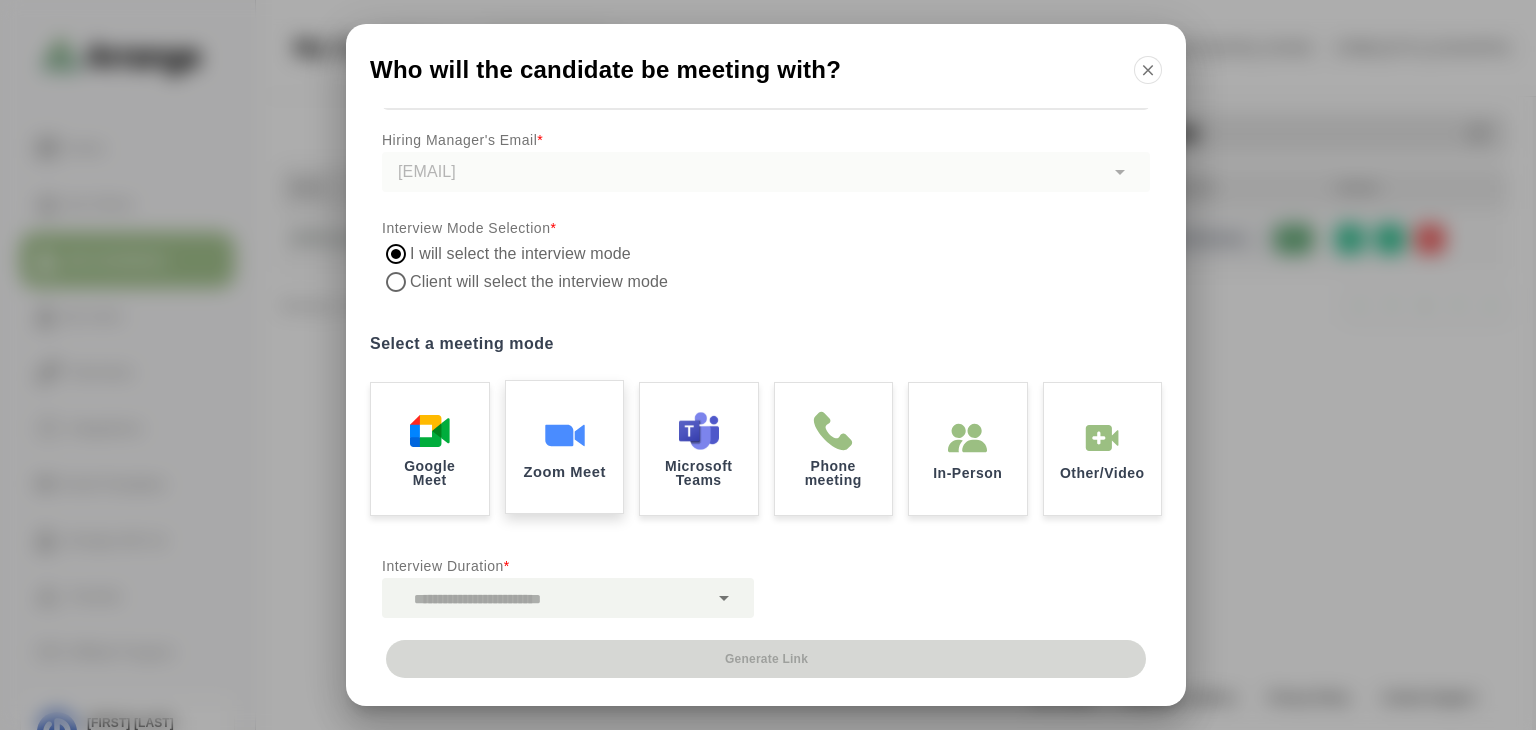 click on "Zoom Meet" at bounding box center (564, 447) 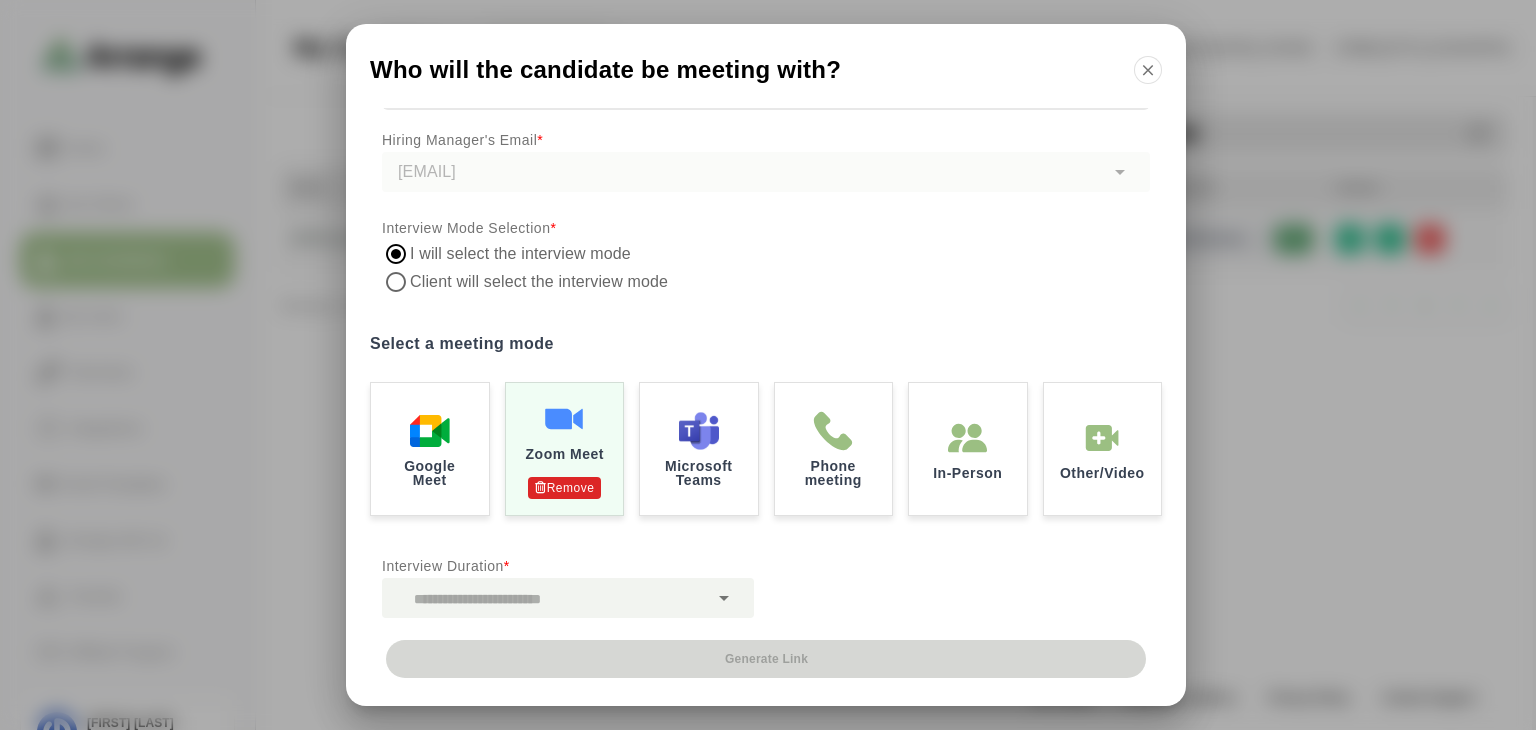 scroll, scrollTop: 0, scrollLeft: 0, axis: both 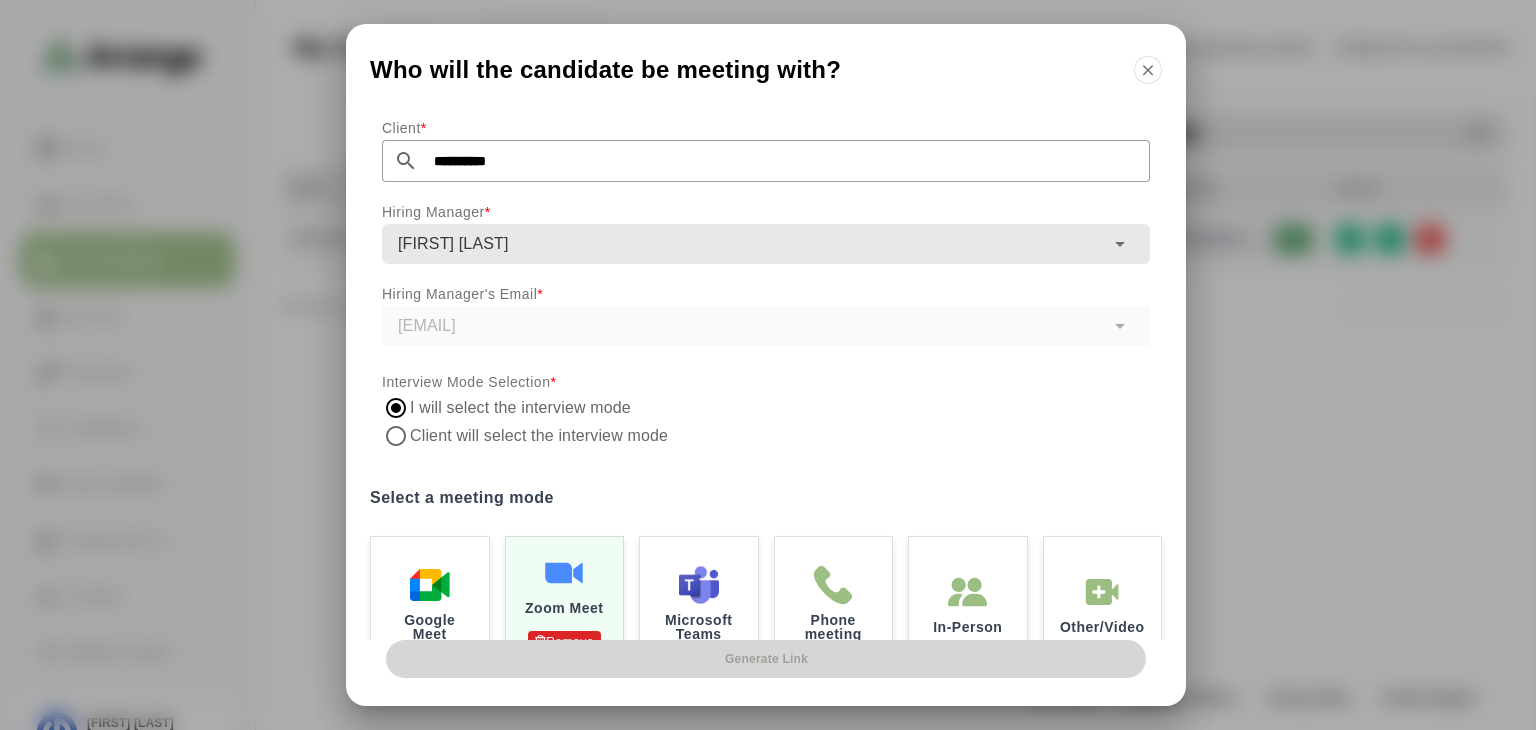 click 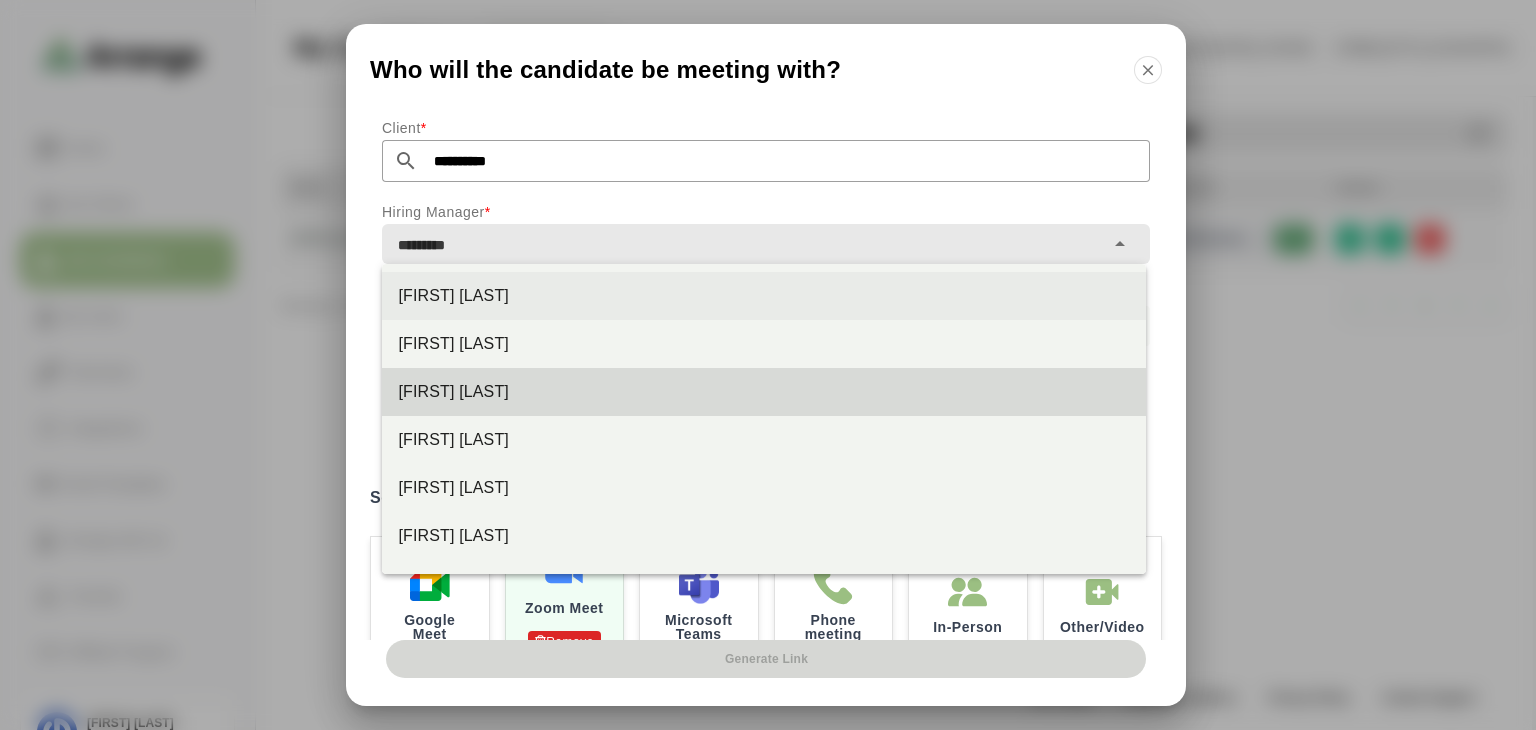 click on "[FIRST] [LAST]" 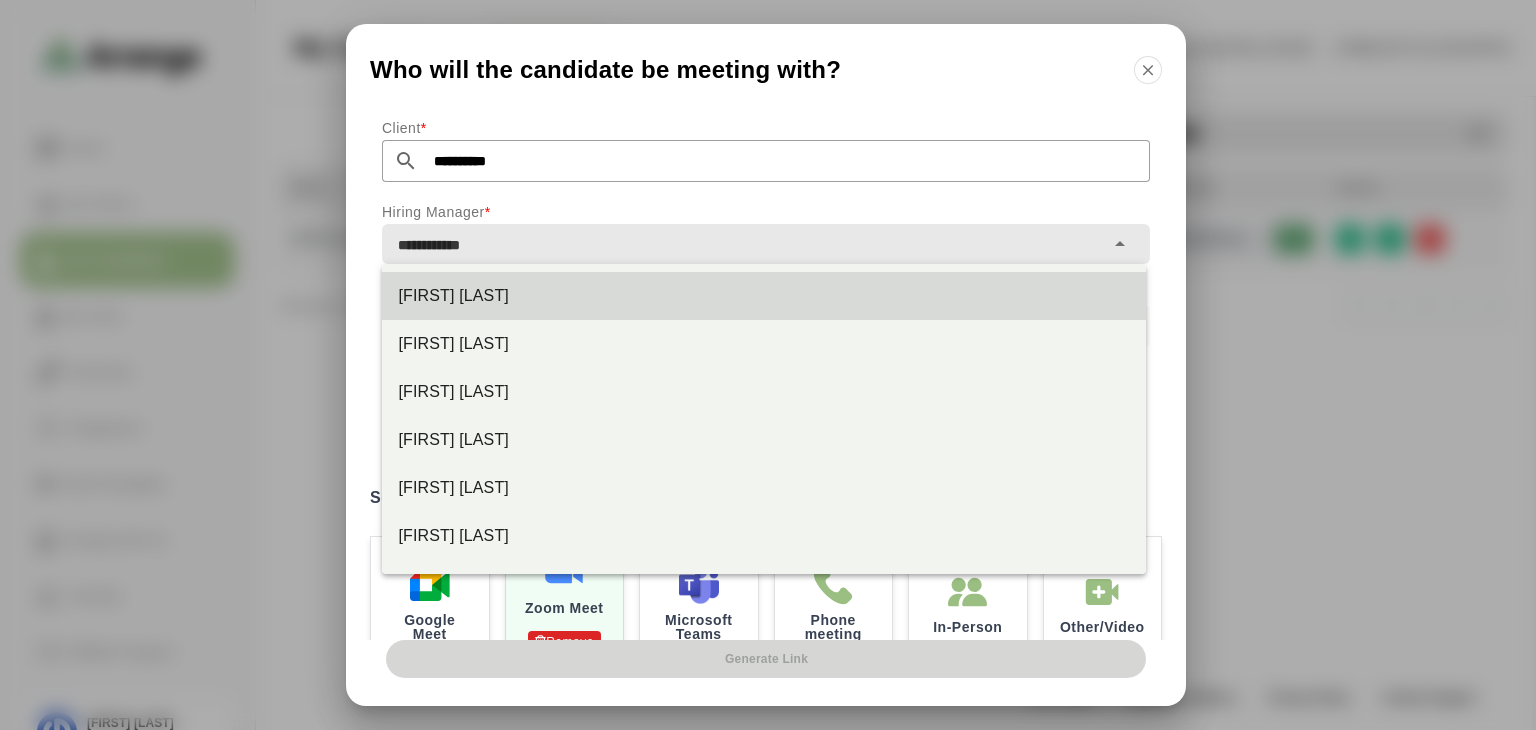 click 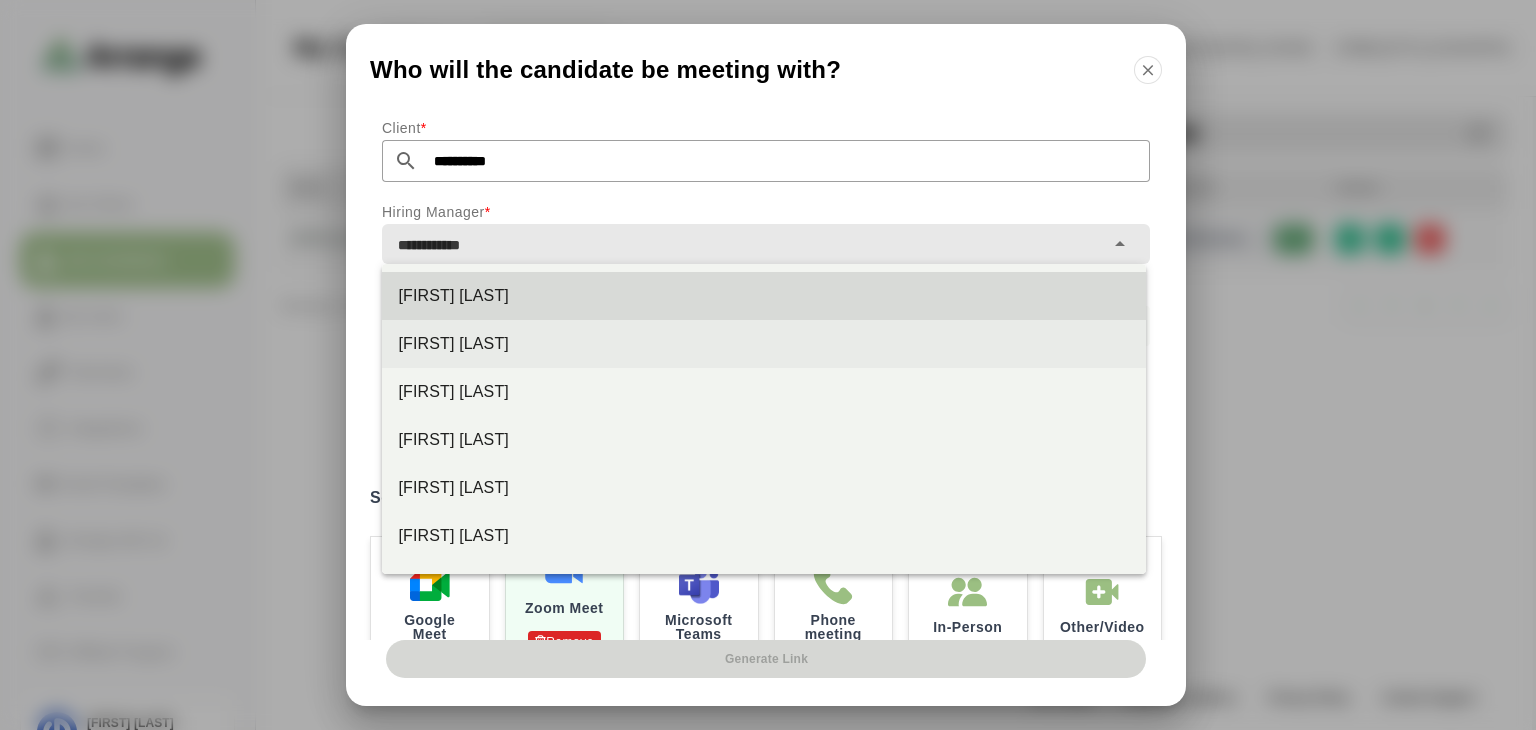 click on "[FIRST] [LAST]" at bounding box center (764, 344) 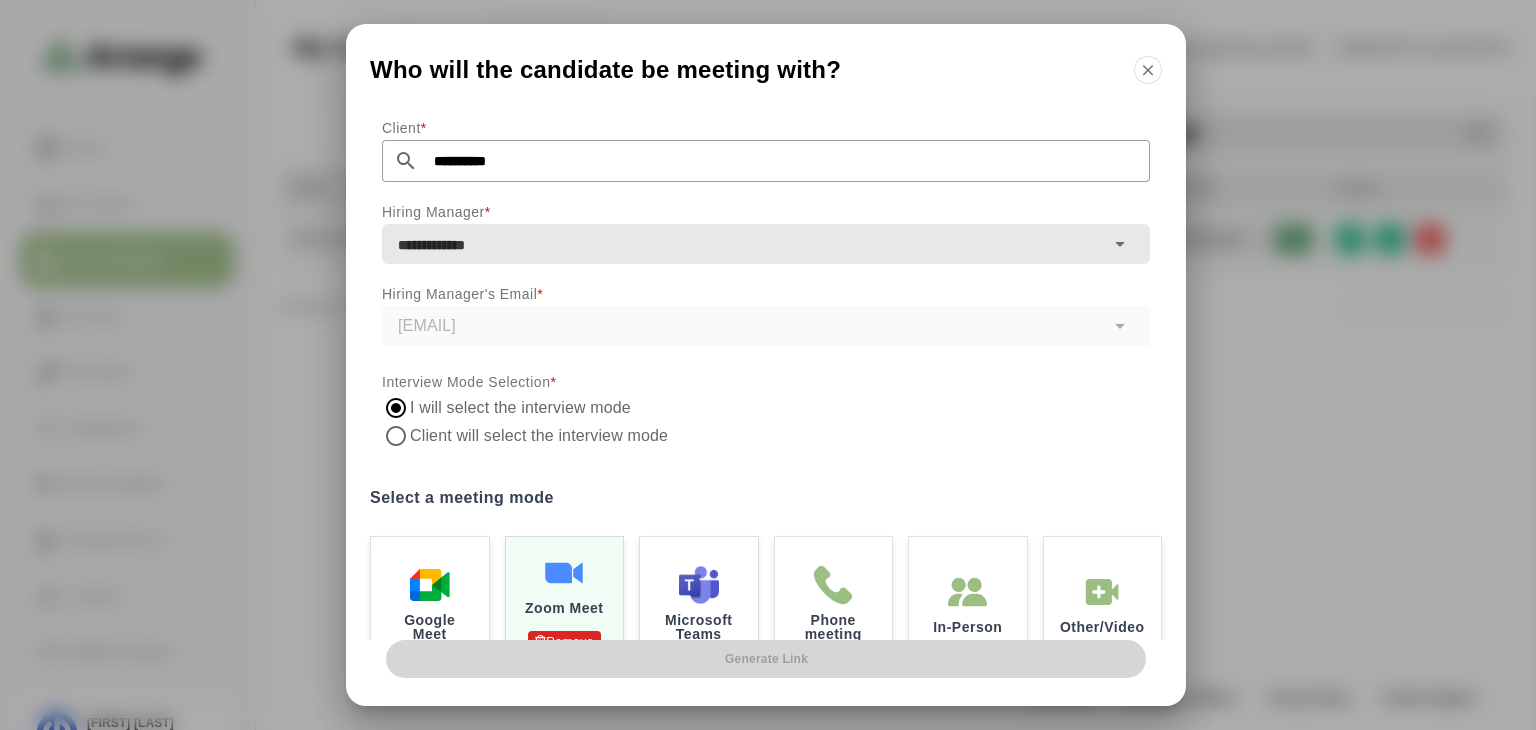 click 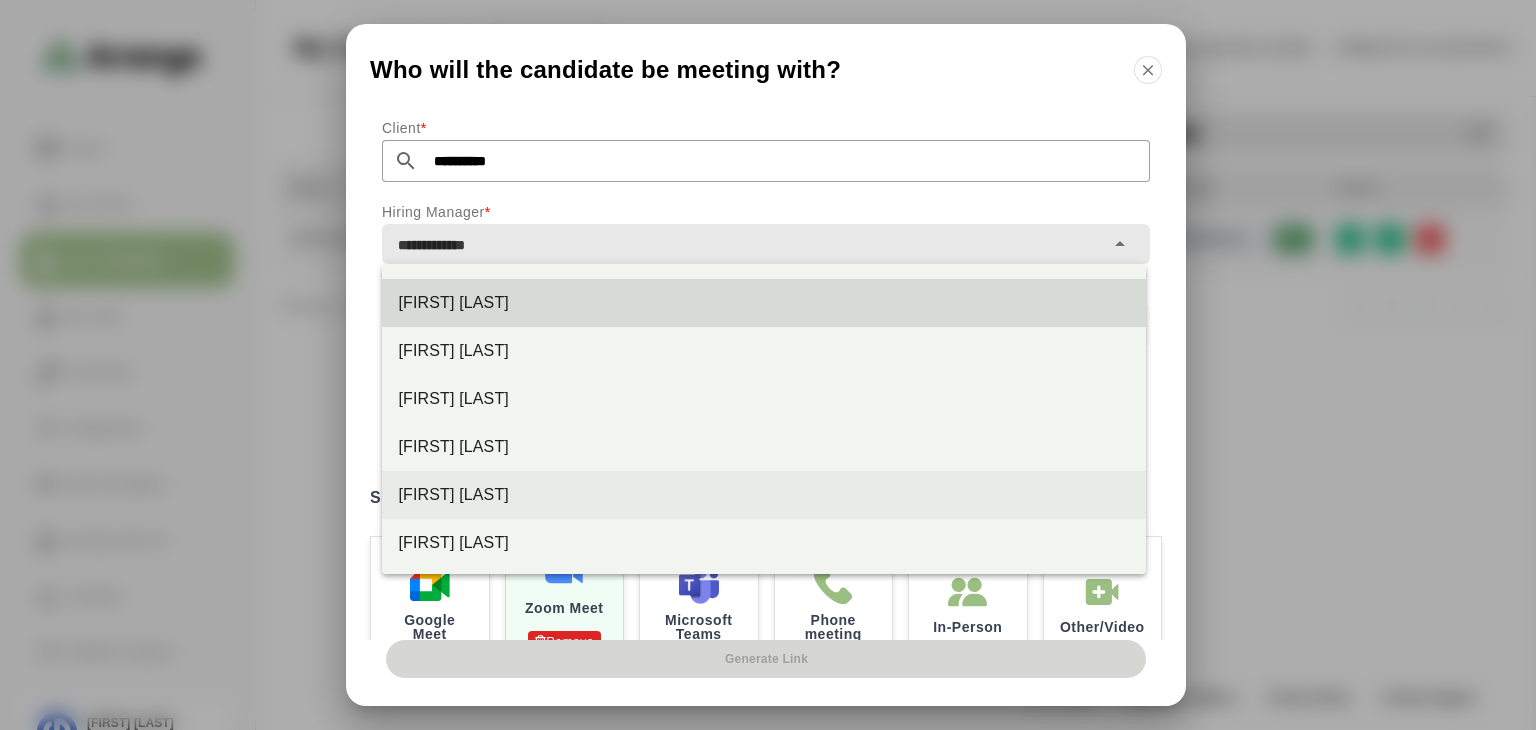 scroll, scrollTop: 40, scrollLeft: 0, axis: vertical 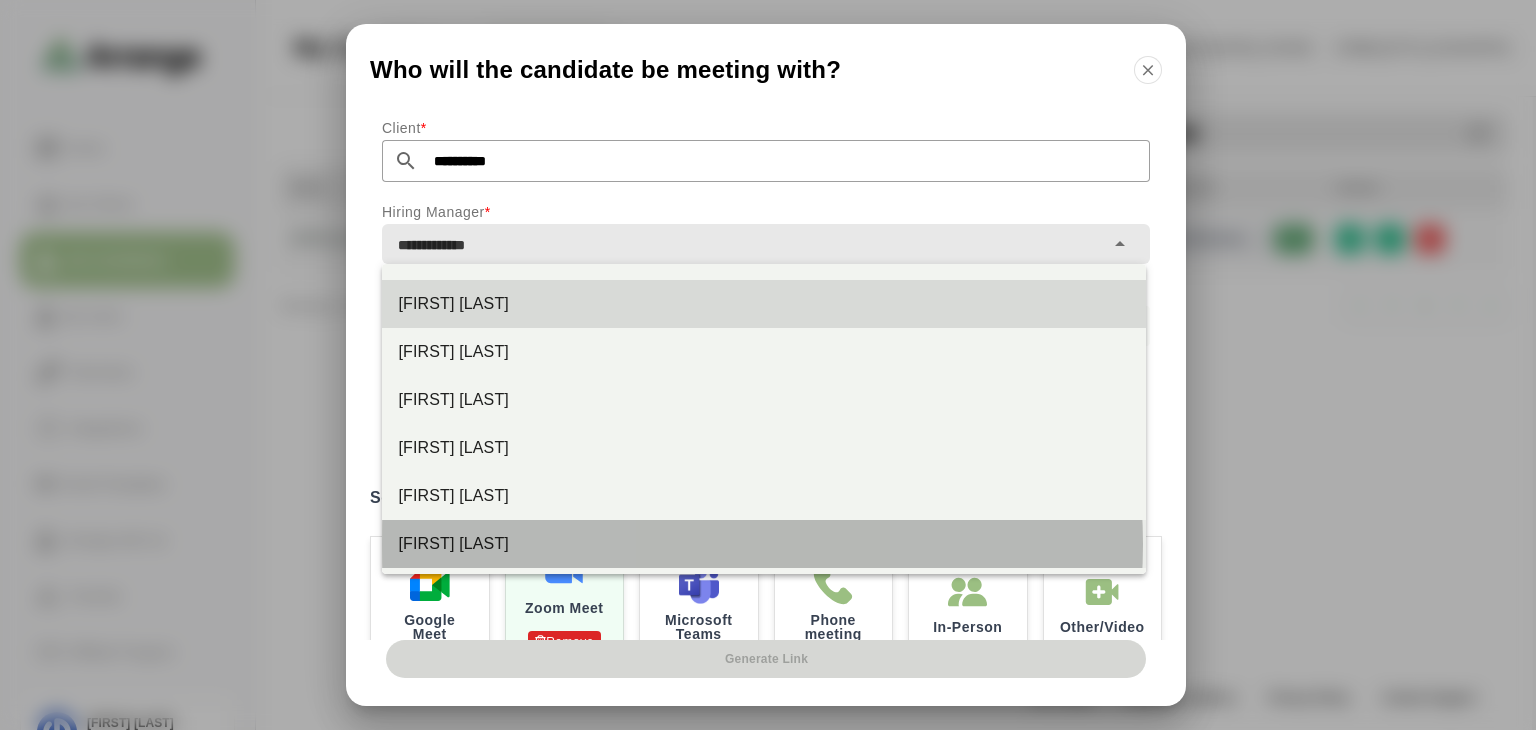 click on "[FIRST] [LAST]" at bounding box center (764, 544) 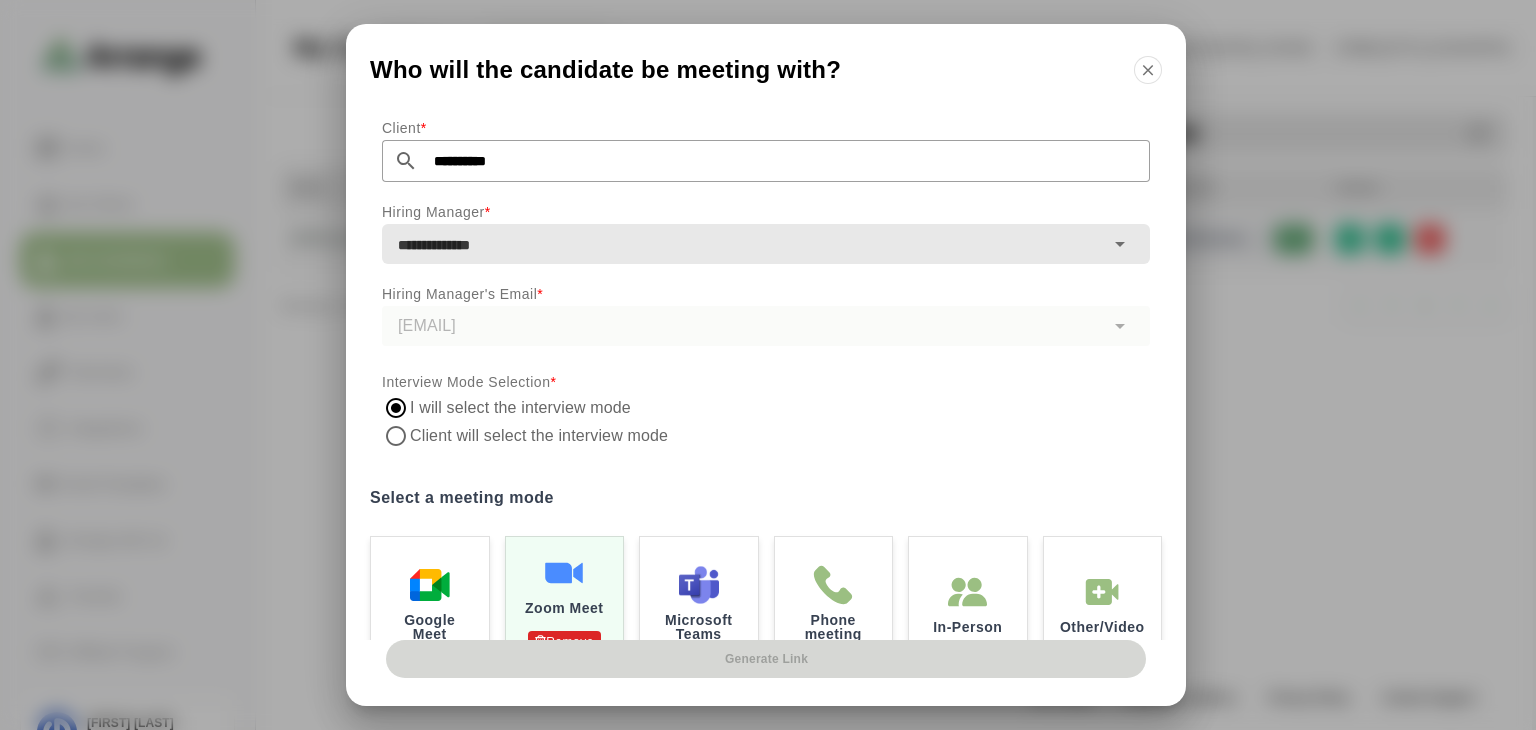 click 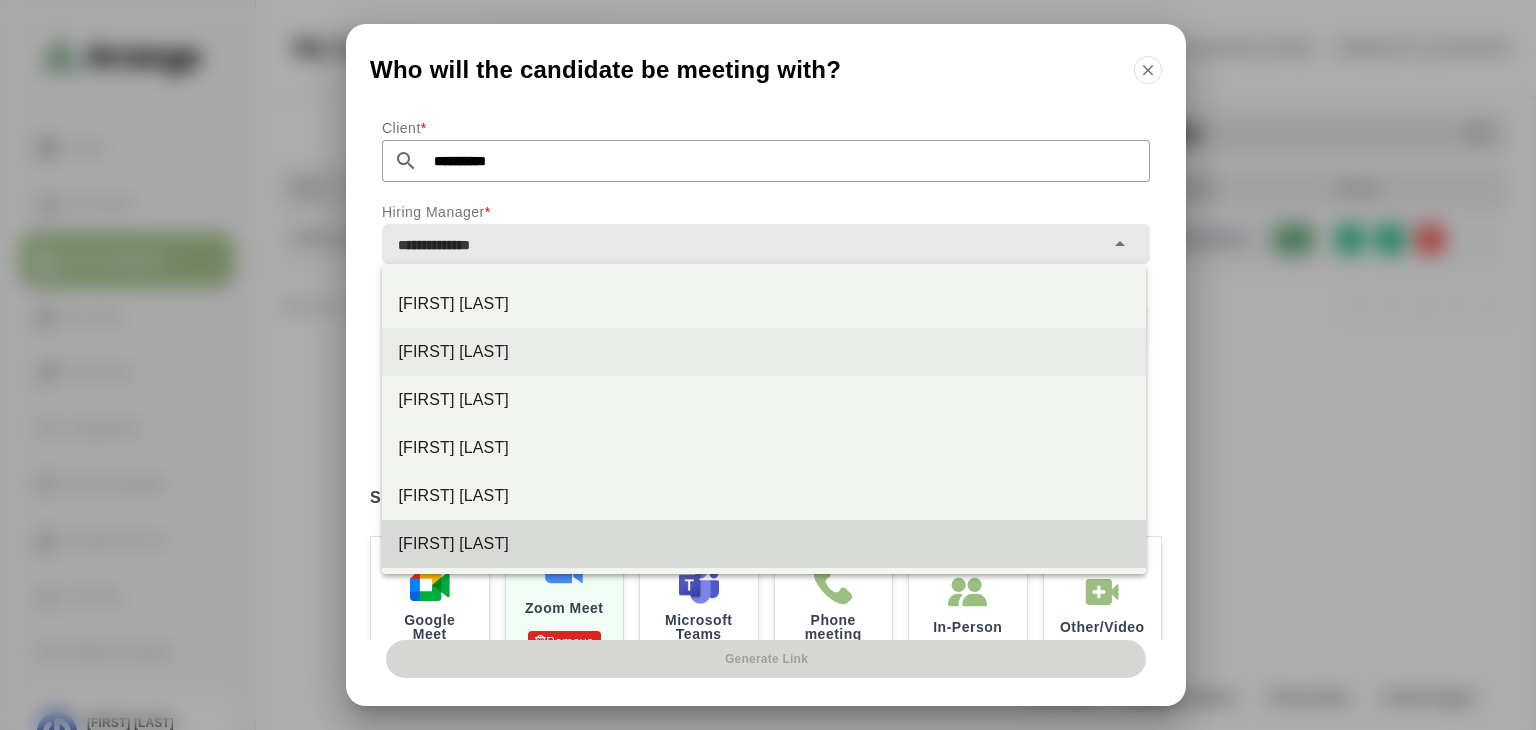 scroll, scrollTop: 0, scrollLeft: 0, axis: both 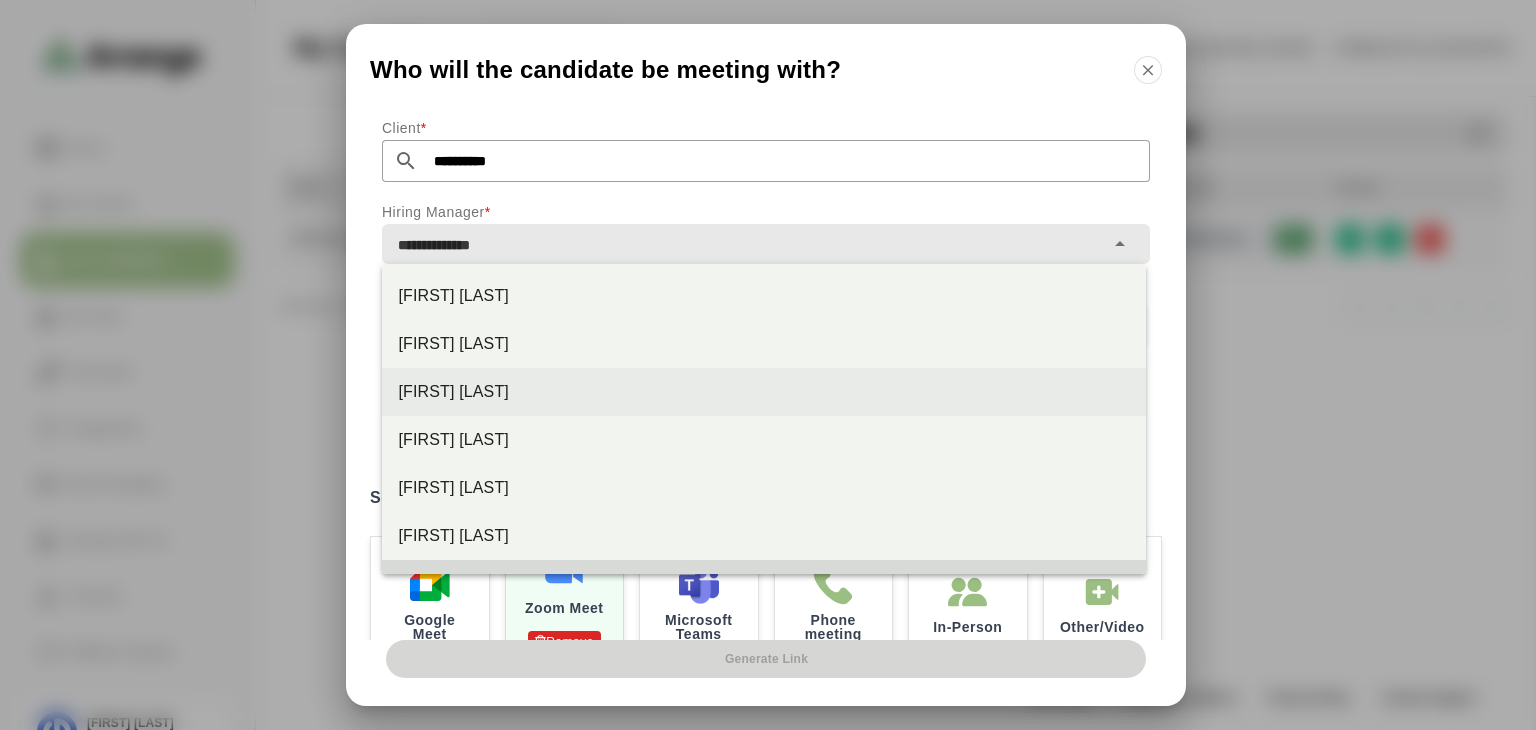click on "[FIRST] [LAST]" at bounding box center [764, 392] 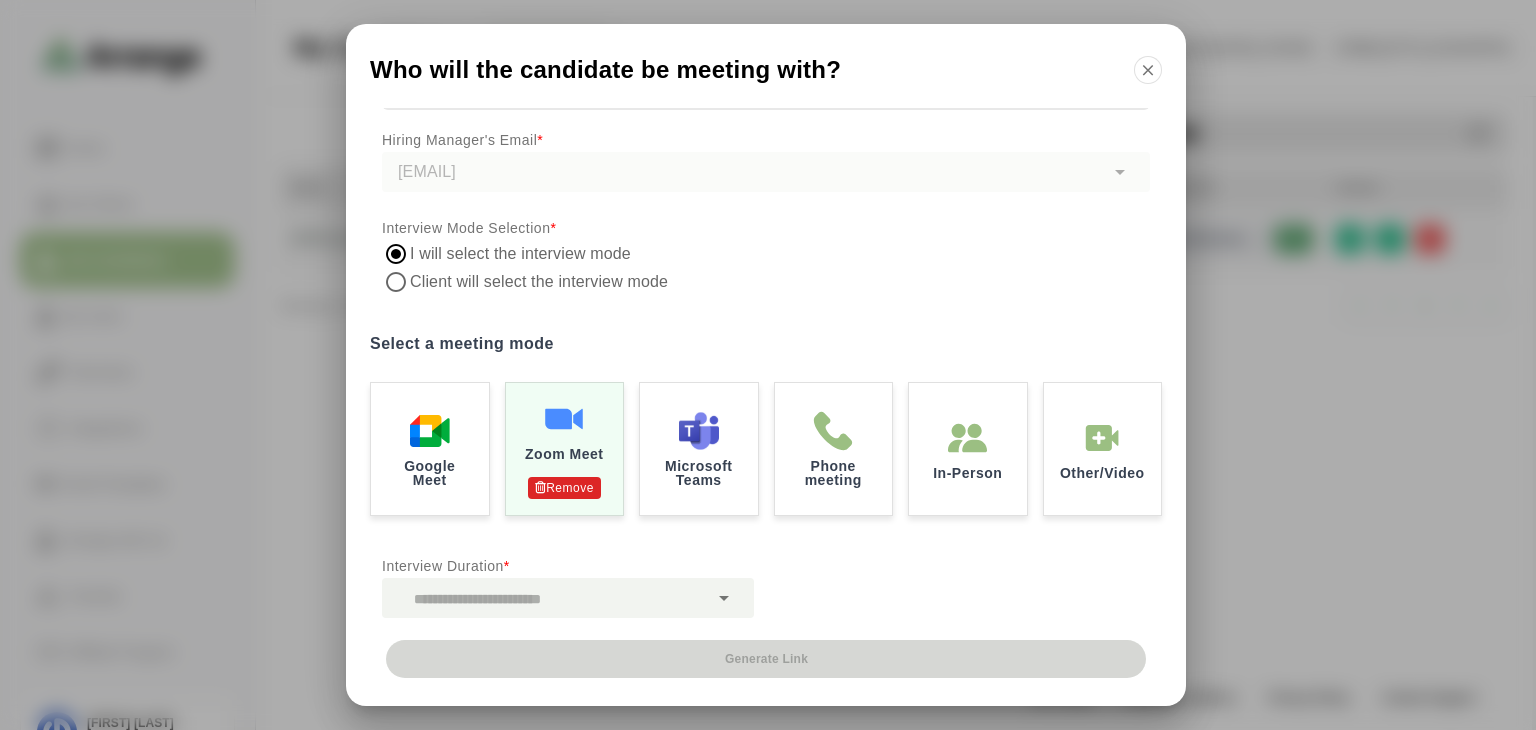 scroll, scrollTop: 153, scrollLeft: 0, axis: vertical 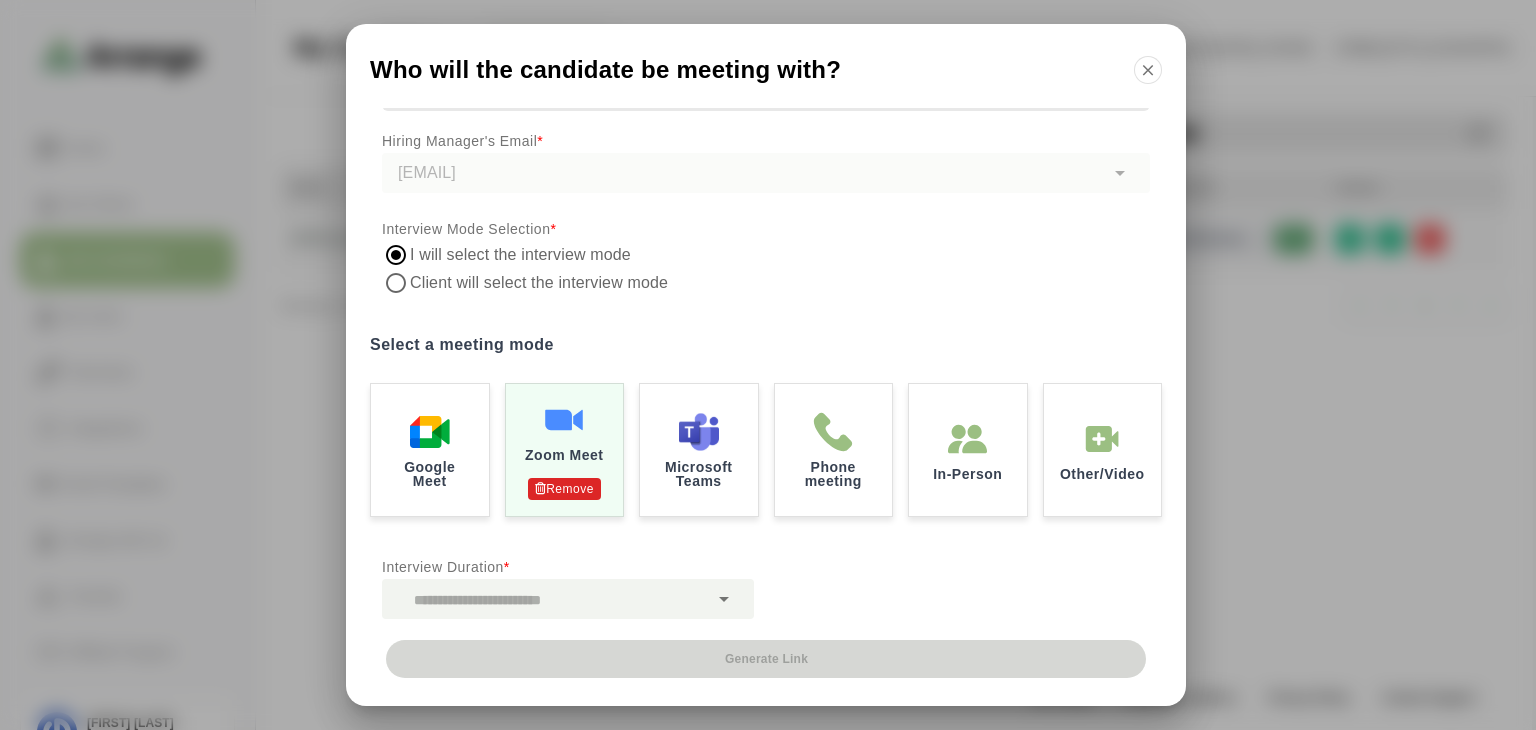 type 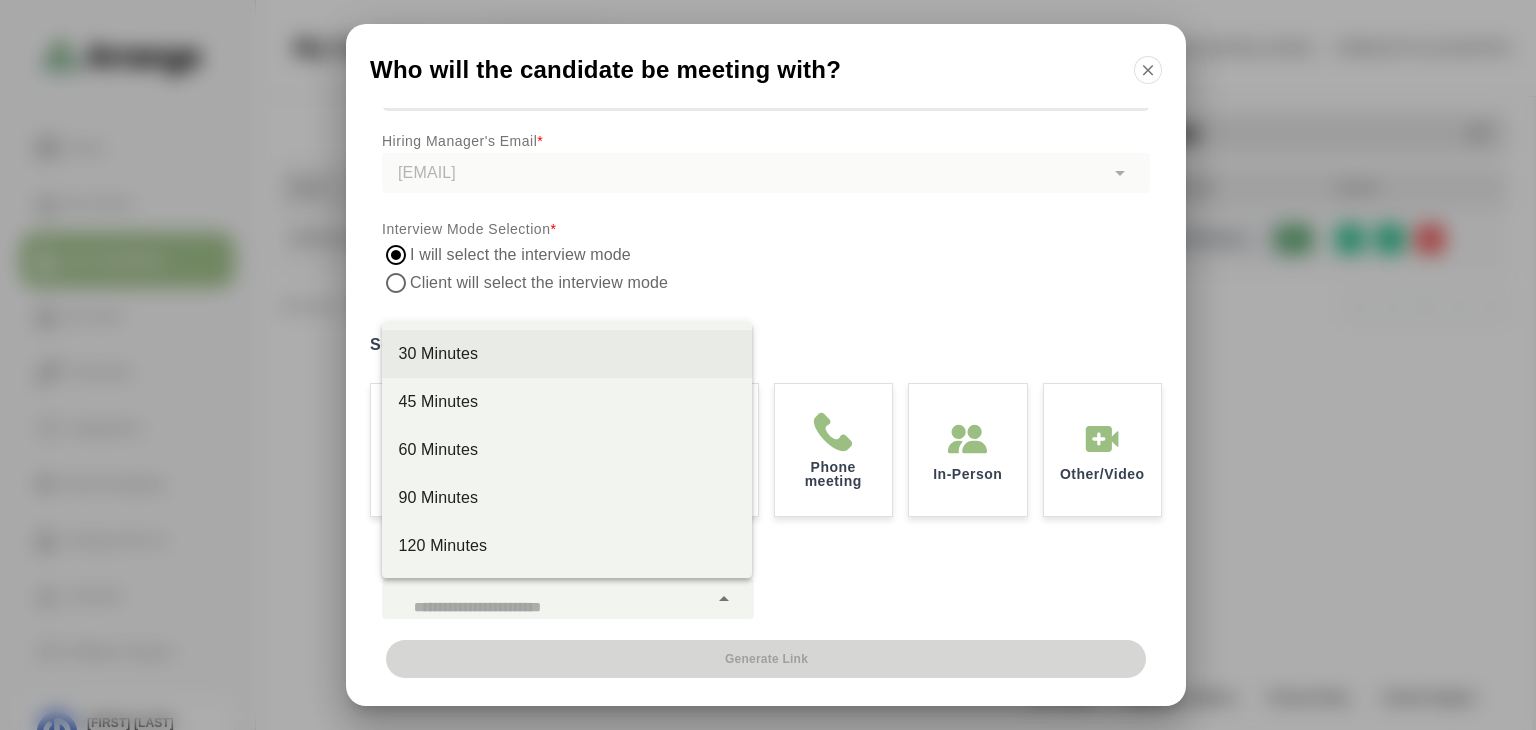 click on "30 Minutes" at bounding box center [567, 354] 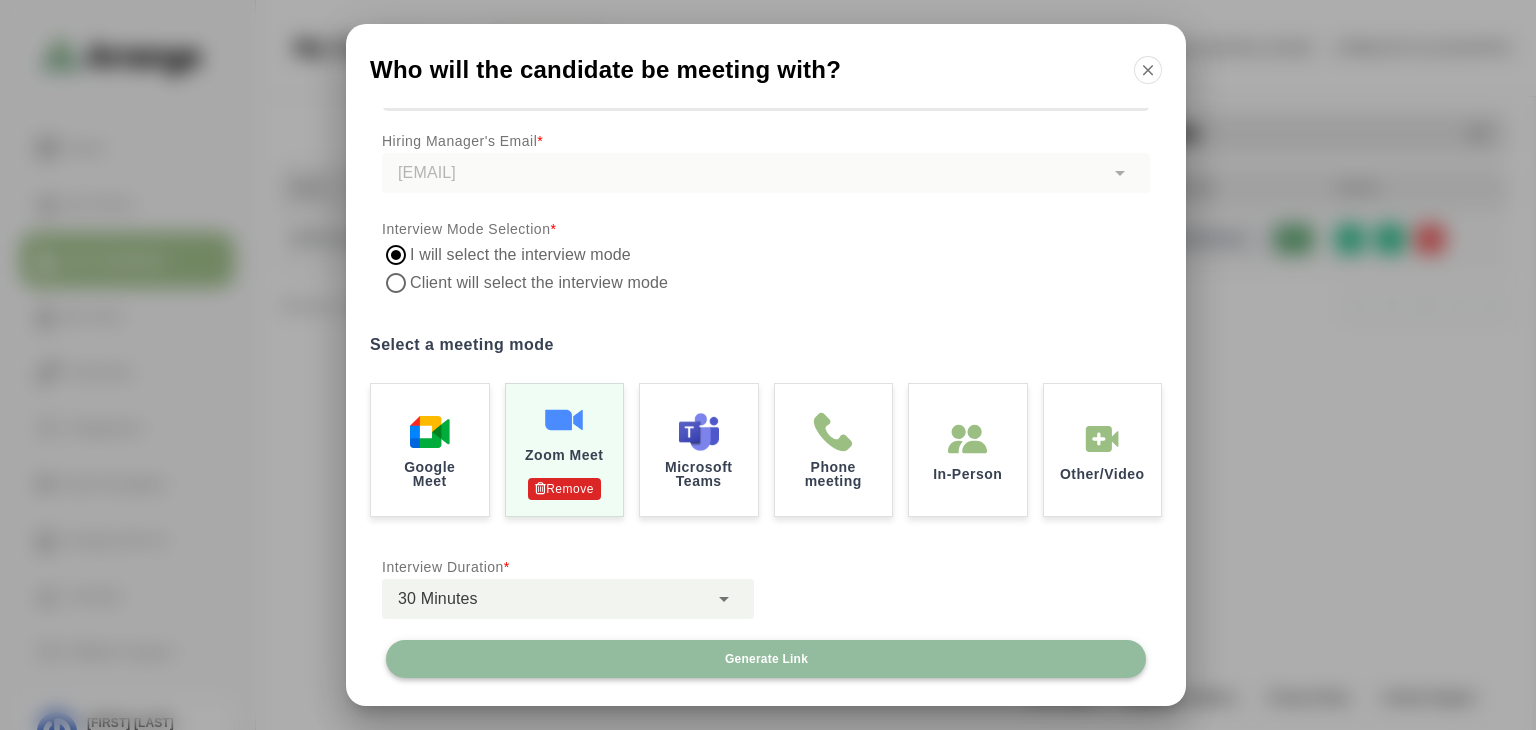 click on "Generate Link" at bounding box center (766, 659) 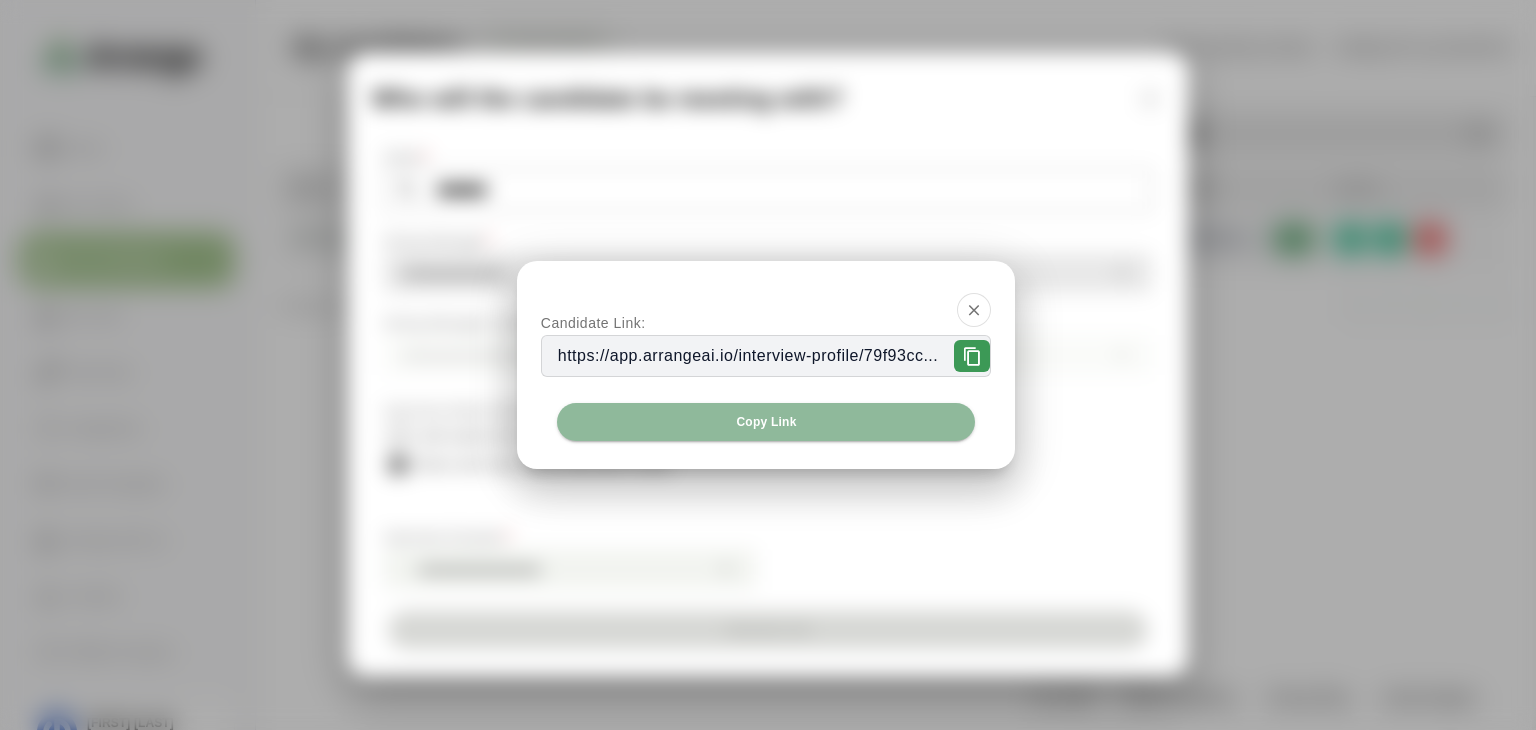 scroll, scrollTop: 0, scrollLeft: 0, axis: both 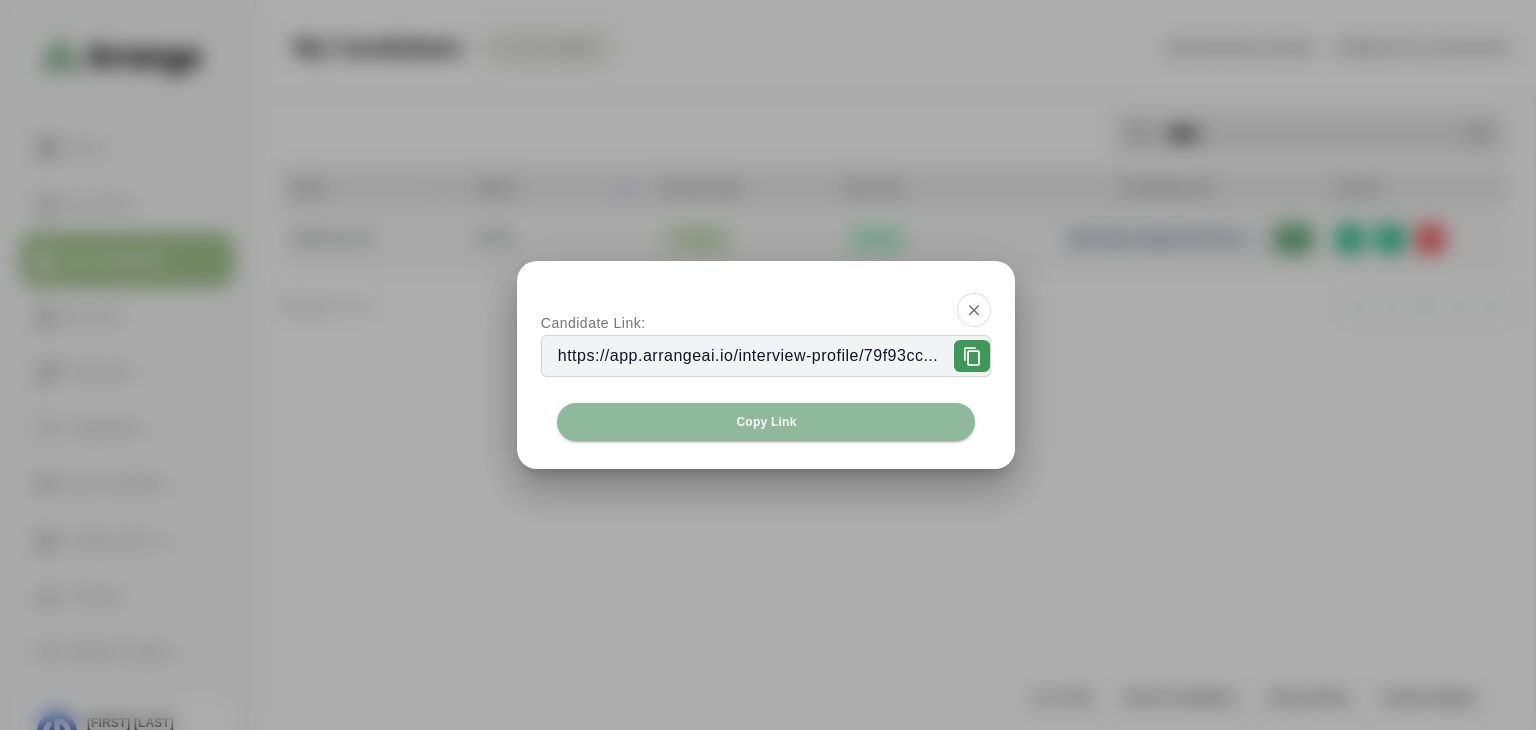 click at bounding box center [972, 357] 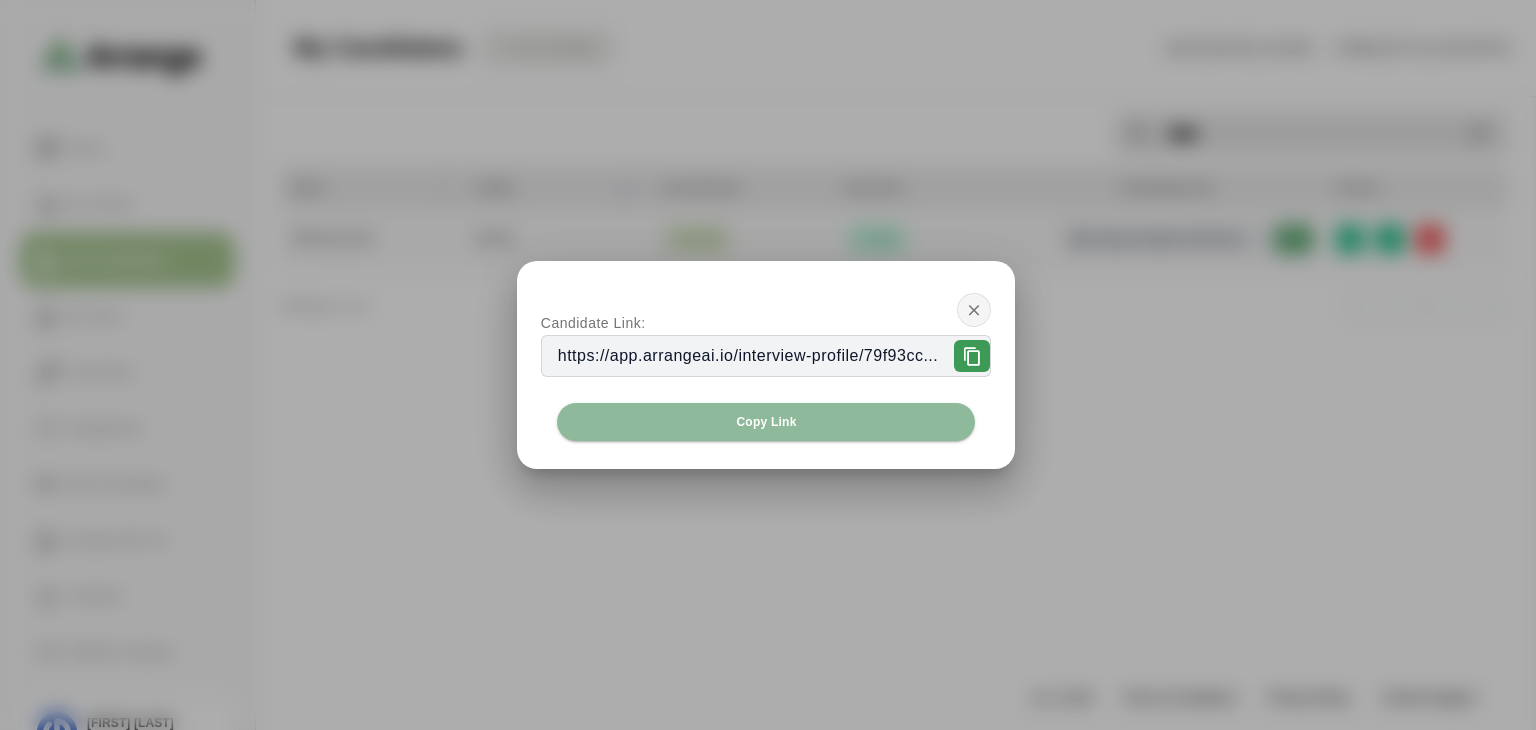 click at bounding box center (974, 310) 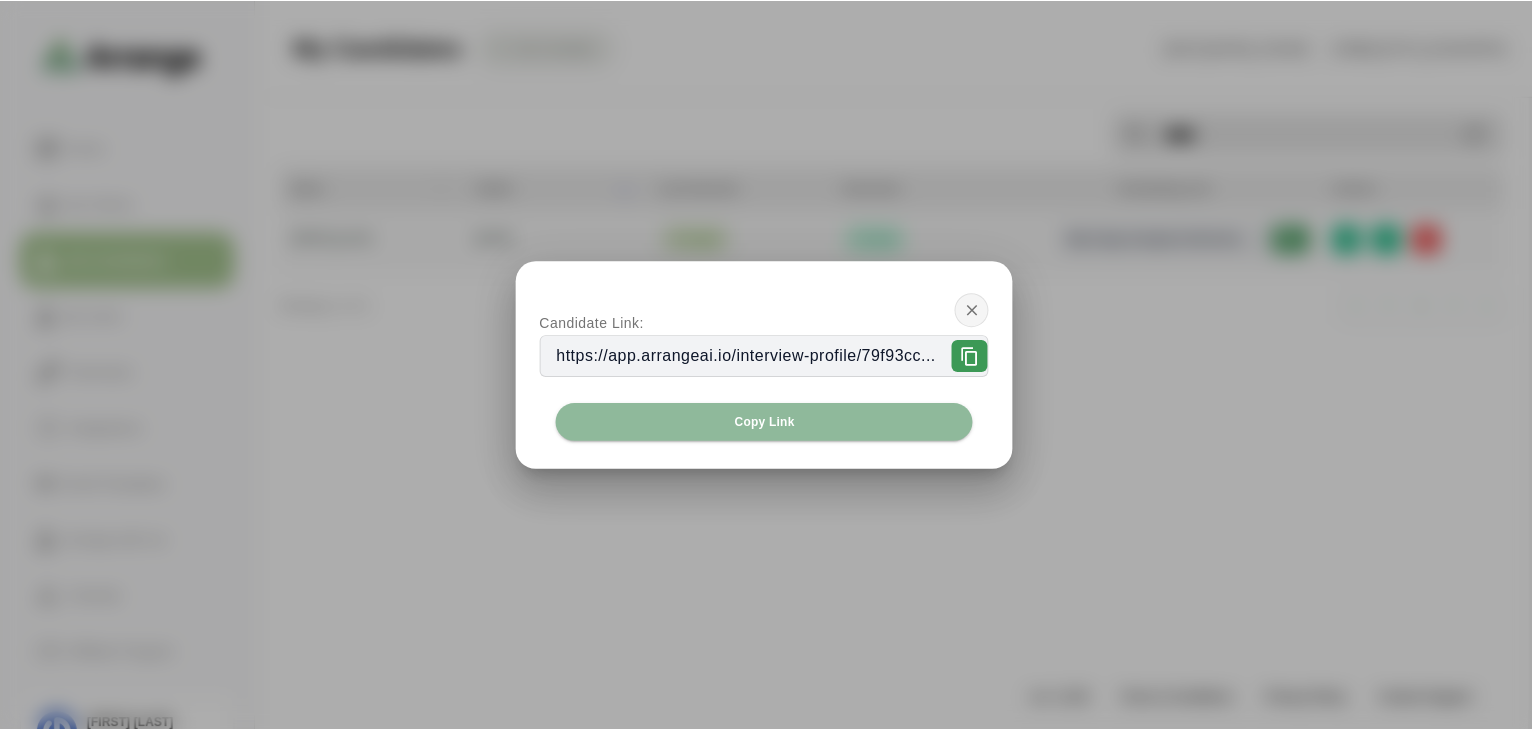 scroll, scrollTop: 7, scrollLeft: 0, axis: vertical 